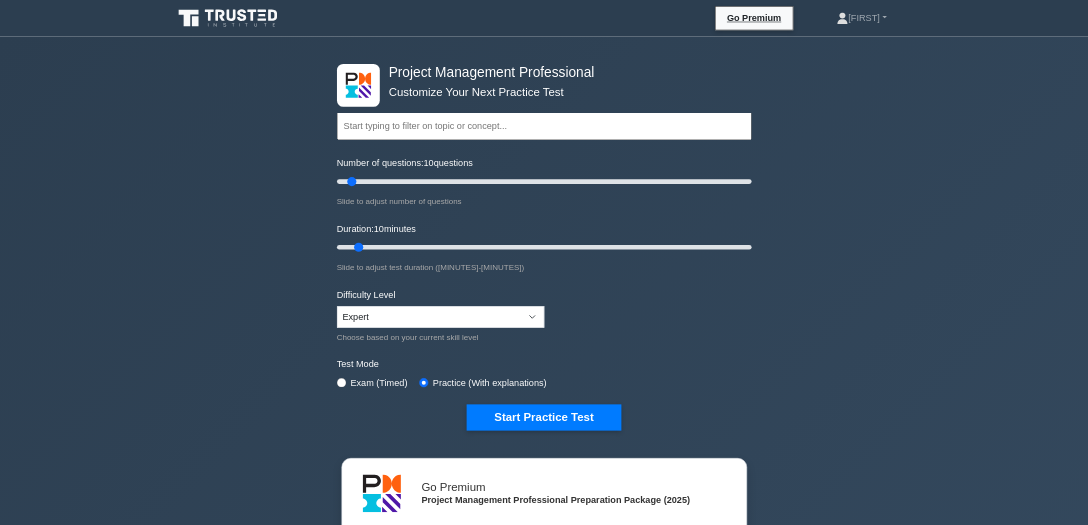 scroll, scrollTop: 0, scrollLeft: 0, axis: both 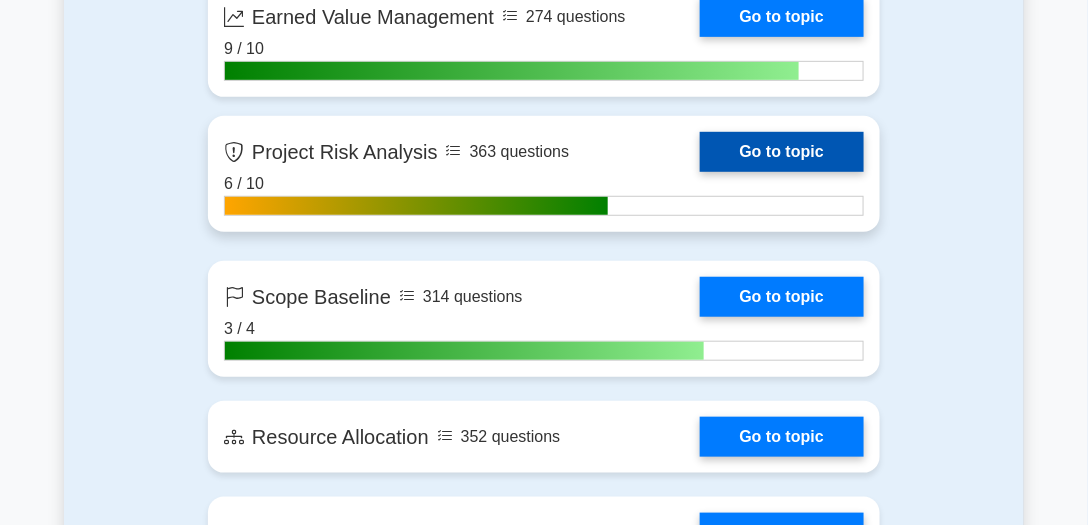 click on "Go to topic" at bounding box center (782, 152) 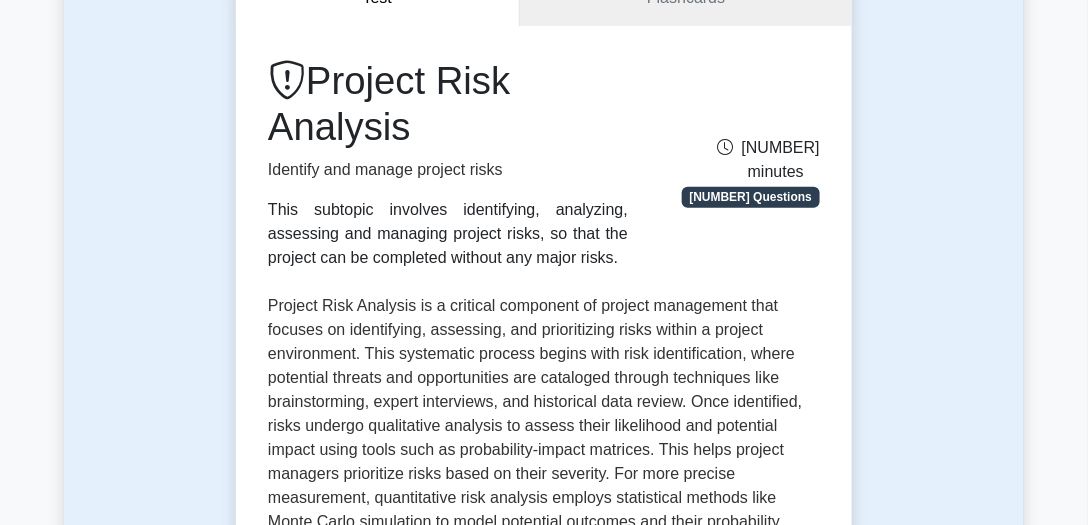 scroll, scrollTop: 0, scrollLeft: 0, axis: both 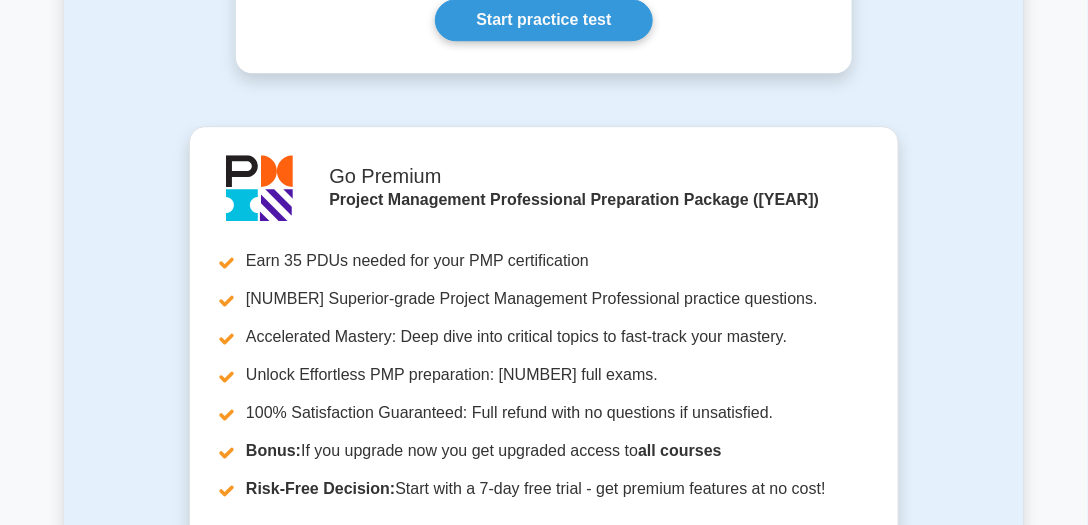 click on "Project Risk Analysis
Identify and manage project risks
This subtopic involves identifying, analyzing, assessing and managing project risks, so that the project can be completed without any major risks.
5 minutes
5 Questions
Concepts covered:  Risk Analysis ,  Risk Register ,  Risk Appetite, Tolerance, and Threshold ,  ,  ,  ,  ," at bounding box center (544, -552) 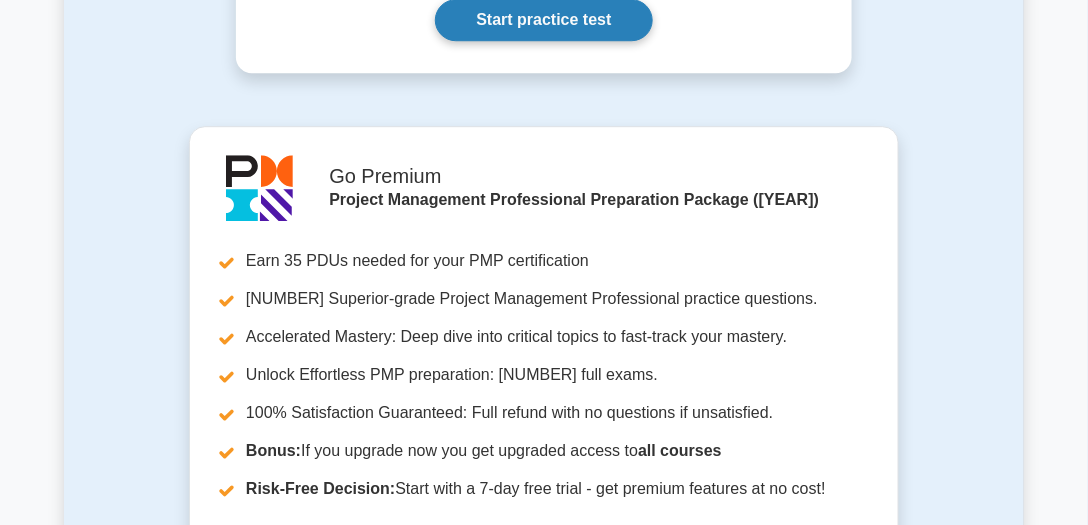 click on "Start practice test" at bounding box center (543, 20) 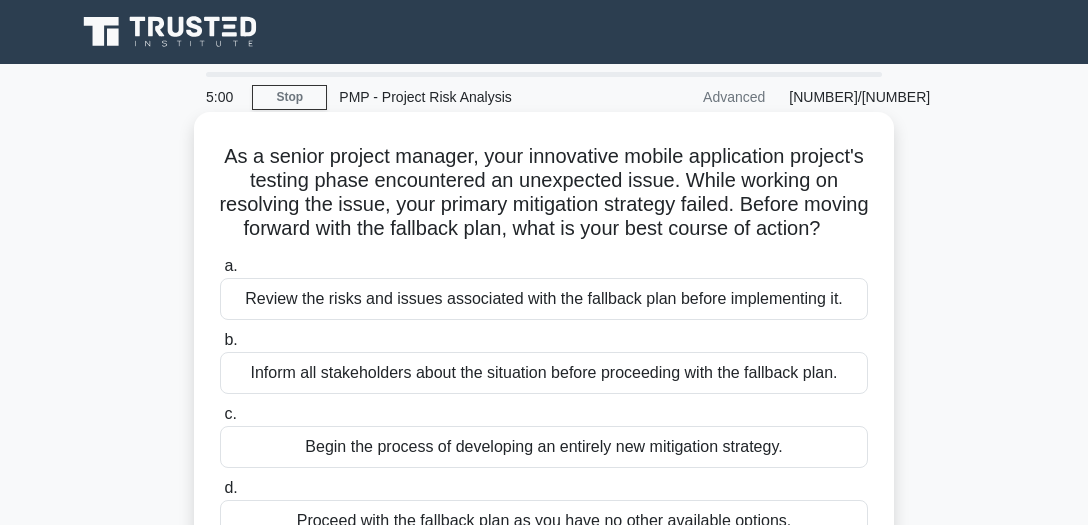 scroll, scrollTop: 0, scrollLeft: 0, axis: both 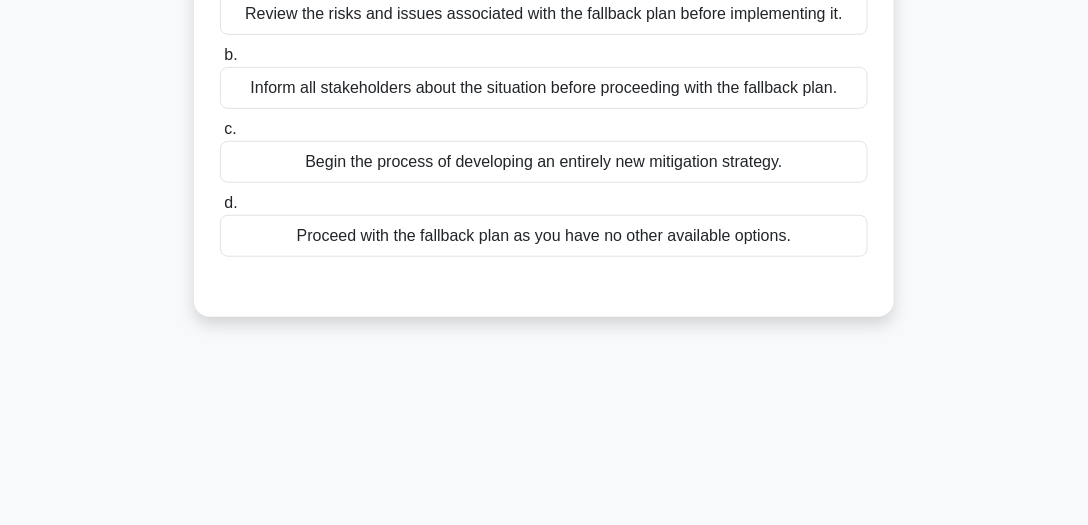 click on "Begin the process of developing an entirely new mitigation strategy." at bounding box center (544, 162) 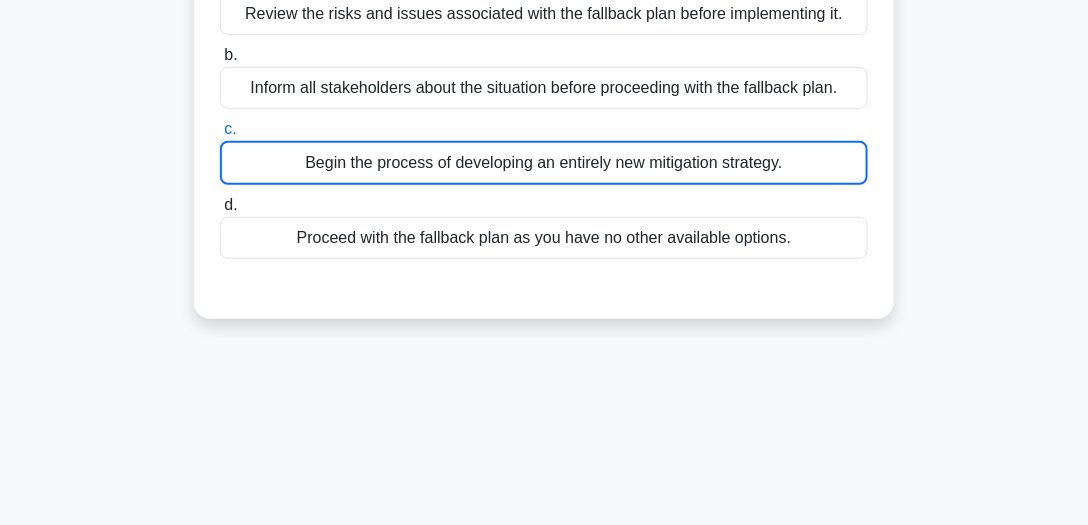 click on "Begin the process of developing an entirely new mitigation strategy." at bounding box center [544, 163] 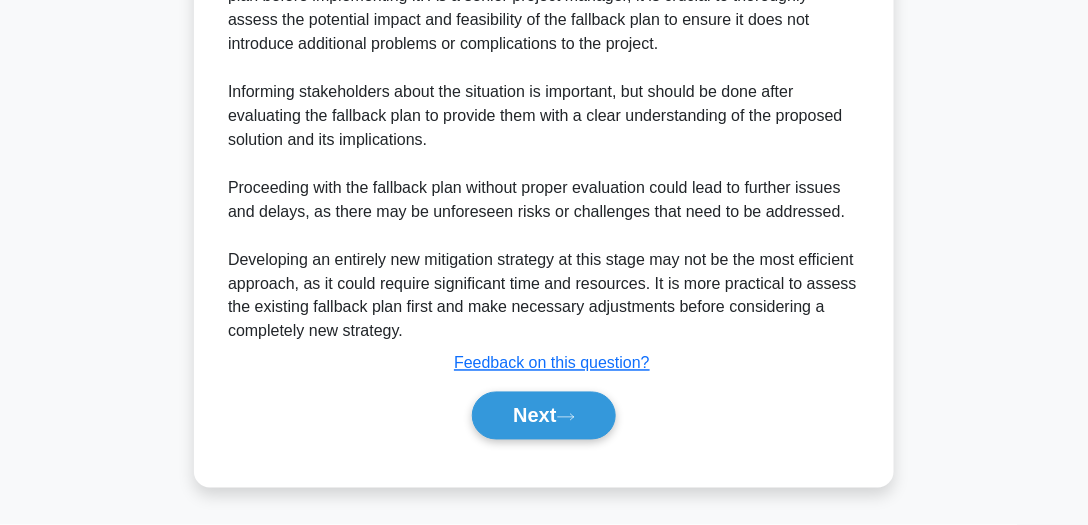 scroll, scrollTop: 682, scrollLeft: 0, axis: vertical 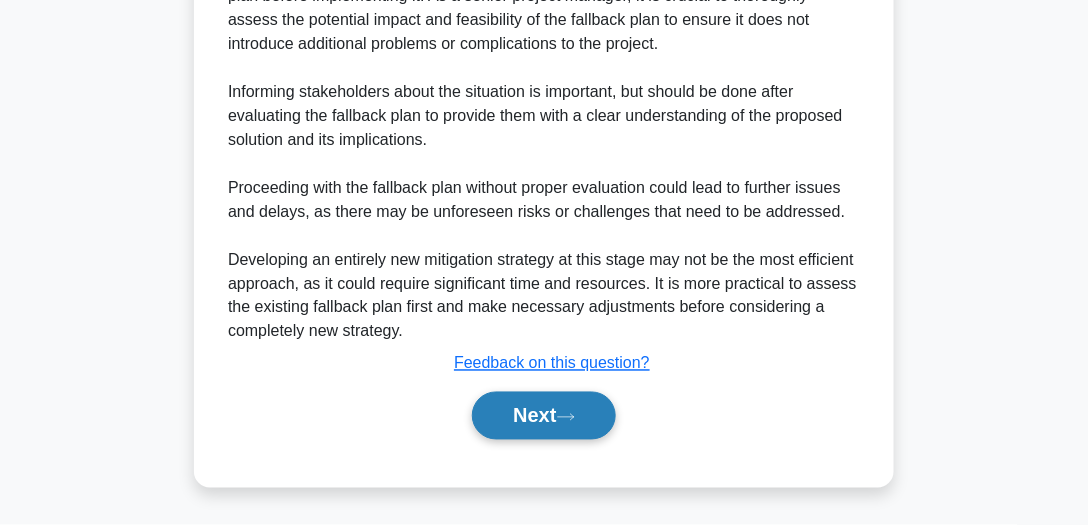 click at bounding box center (566, 417) 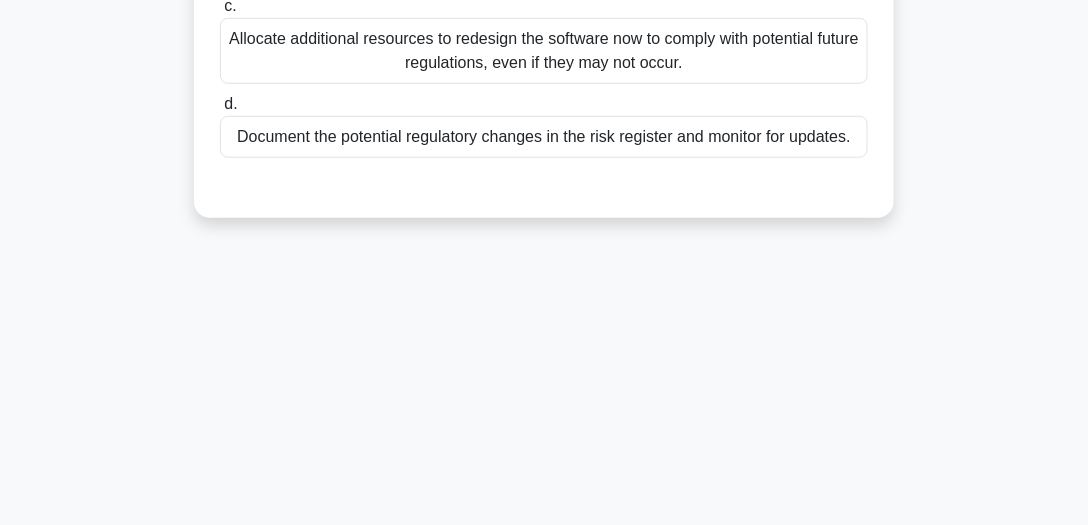 scroll, scrollTop: 269, scrollLeft: 0, axis: vertical 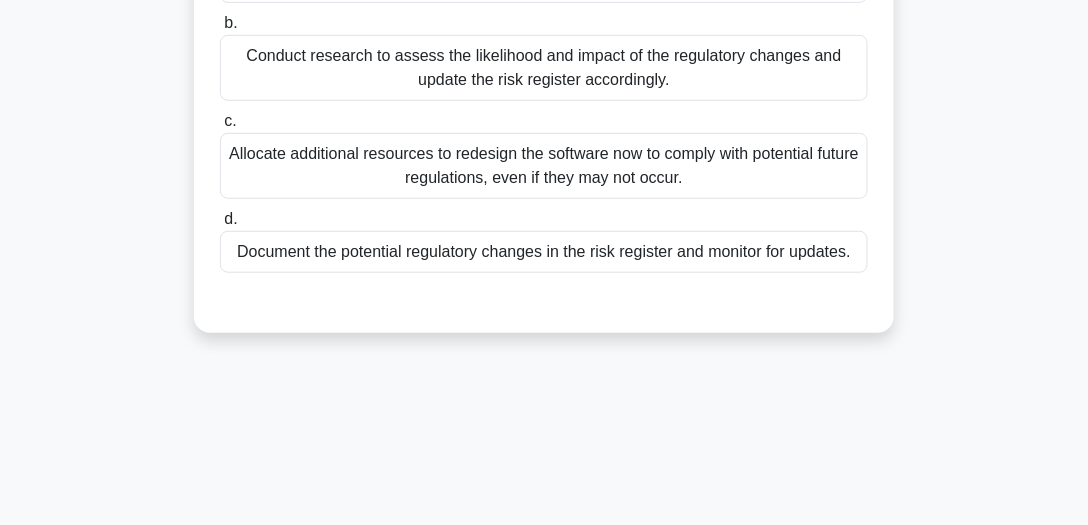 click on "Conduct research to assess the likelihood and impact of the regulatory changes and update the risk register accordingly." at bounding box center (544, 68) 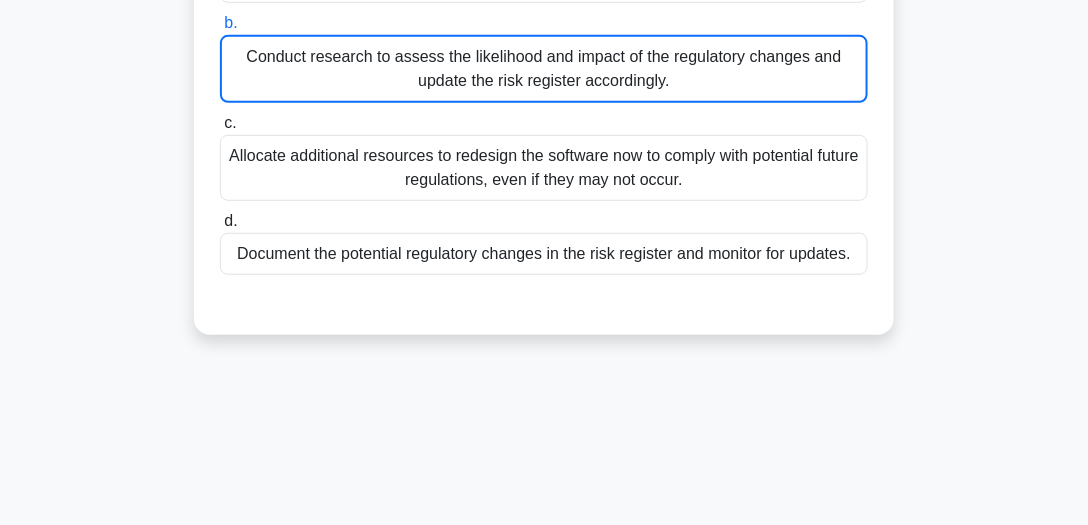 click on "Conduct research to assess the likelihood and impact of the regulatory changes and update the risk register accordingly." at bounding box center [544, 69] 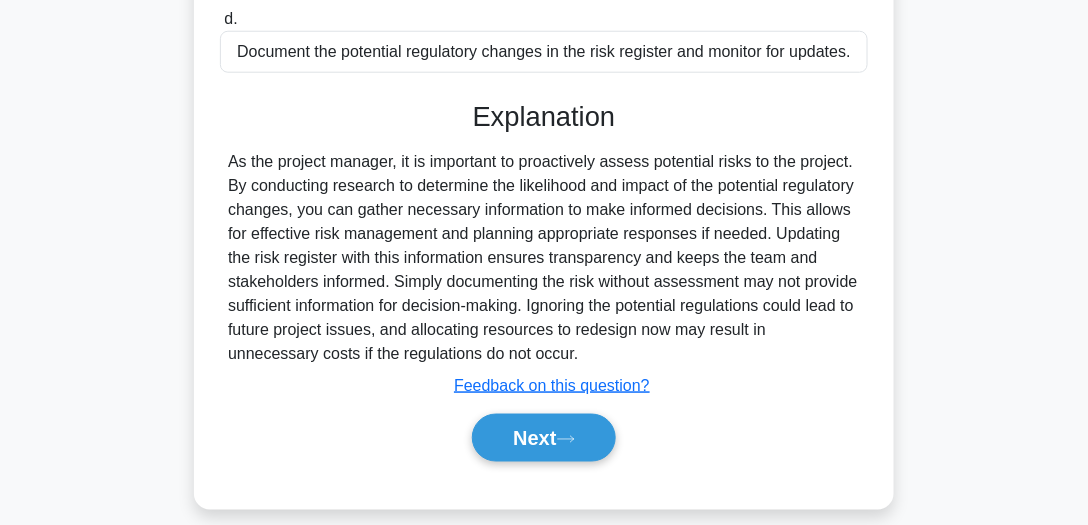 scroll, scrollTop: 584, scrollLeft: 0, axis: vertical 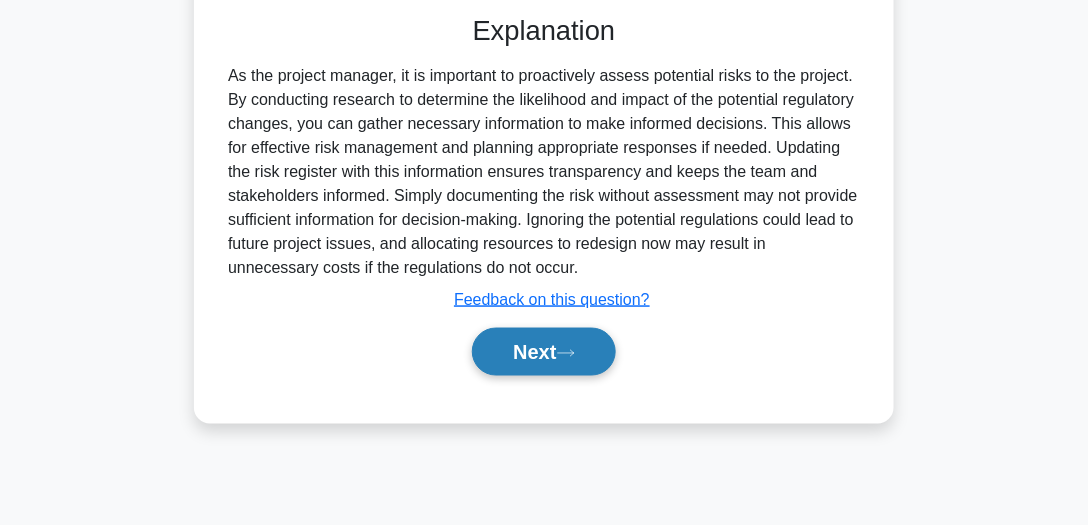 click on "Next" at bounding box center (543, 352) 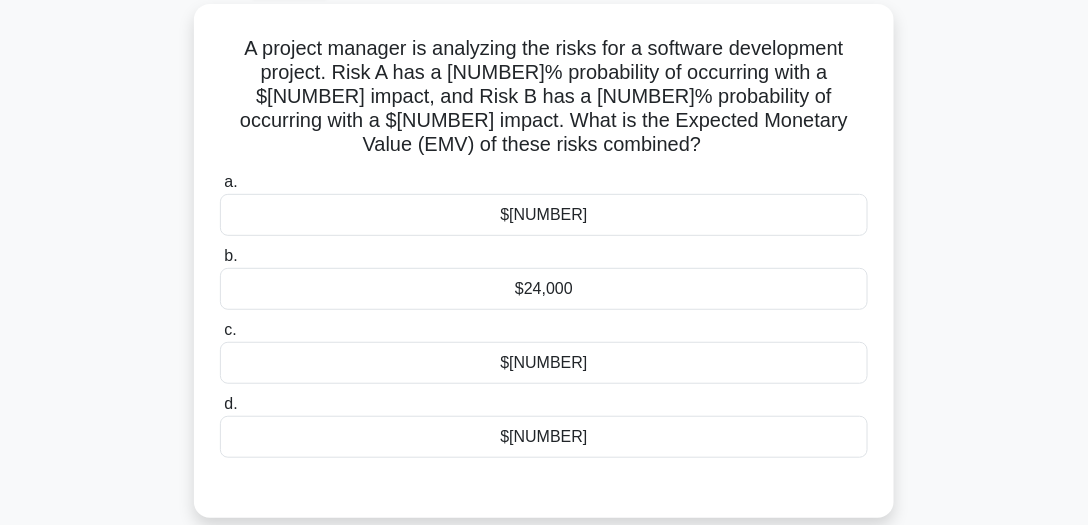 scroll, scrollTop: 98, scrollLeft: 0, axis: vertical 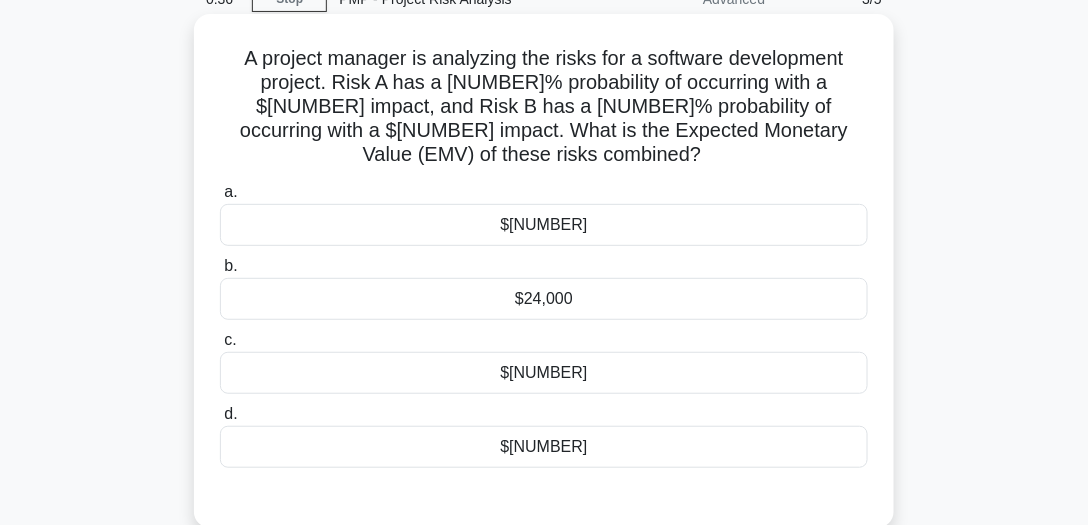 click on "$26,000" at bounding box center (544, 447) 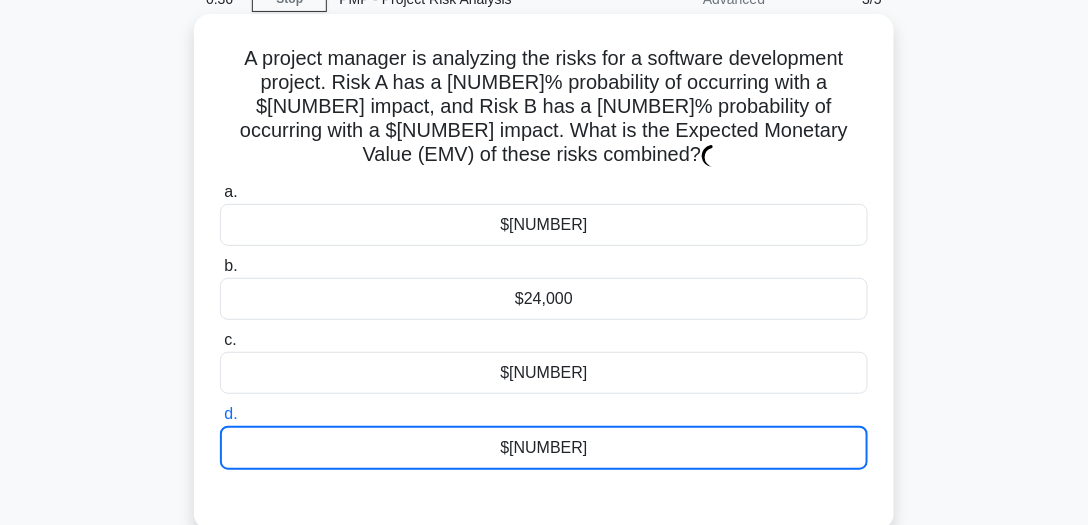 click on "$26,000" at bounding box center [544, 448] 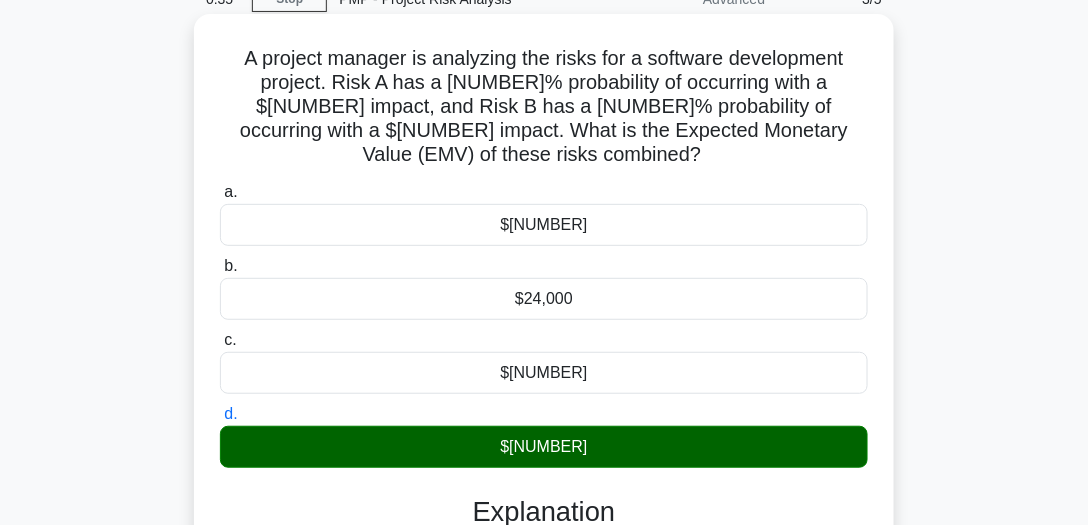 scroll, scrollTop: 498, scrollLeft: 0, axis: vertical 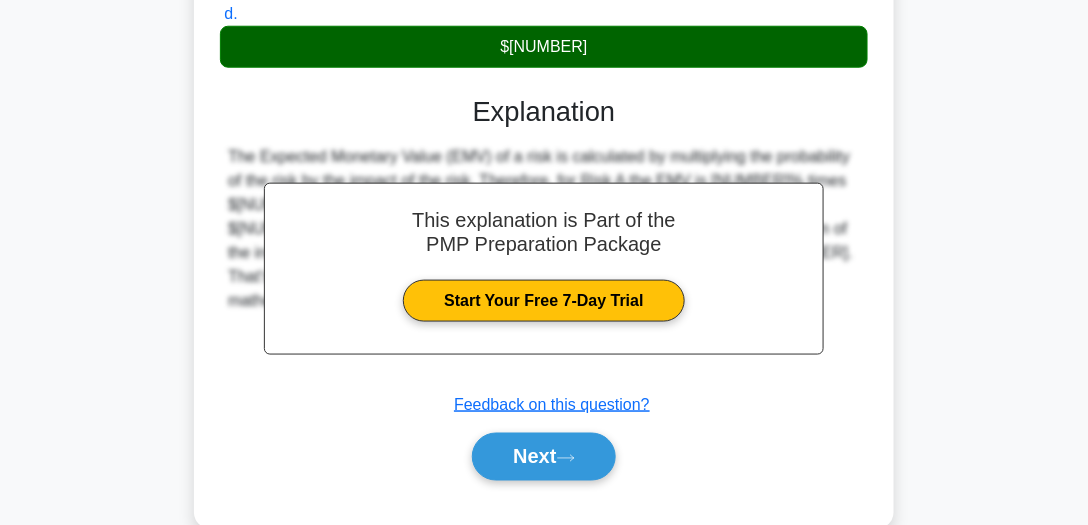 click on "Next" at bounding box center [543, 457] 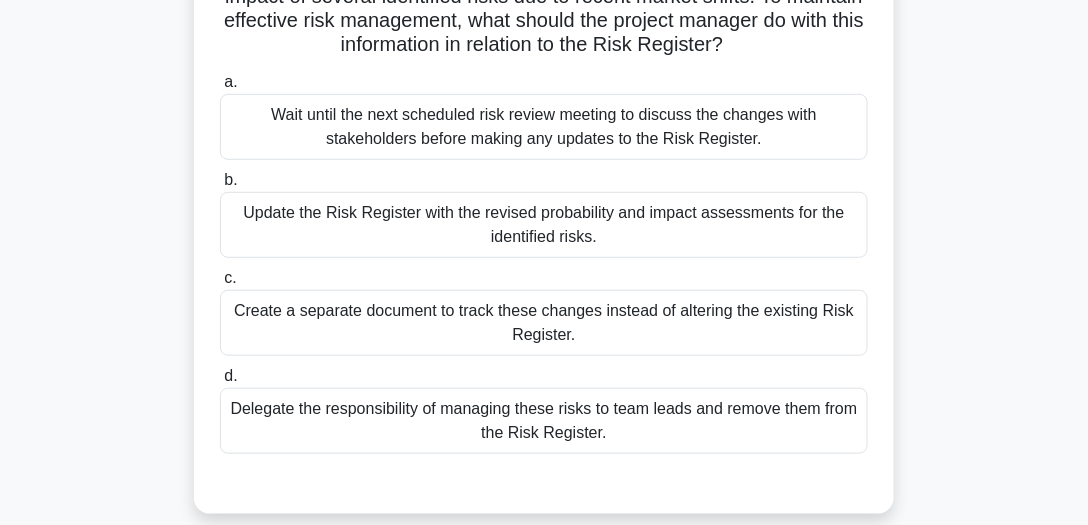 scroll, scrollTop: 228, scrollLeft: 0, axis: vertical 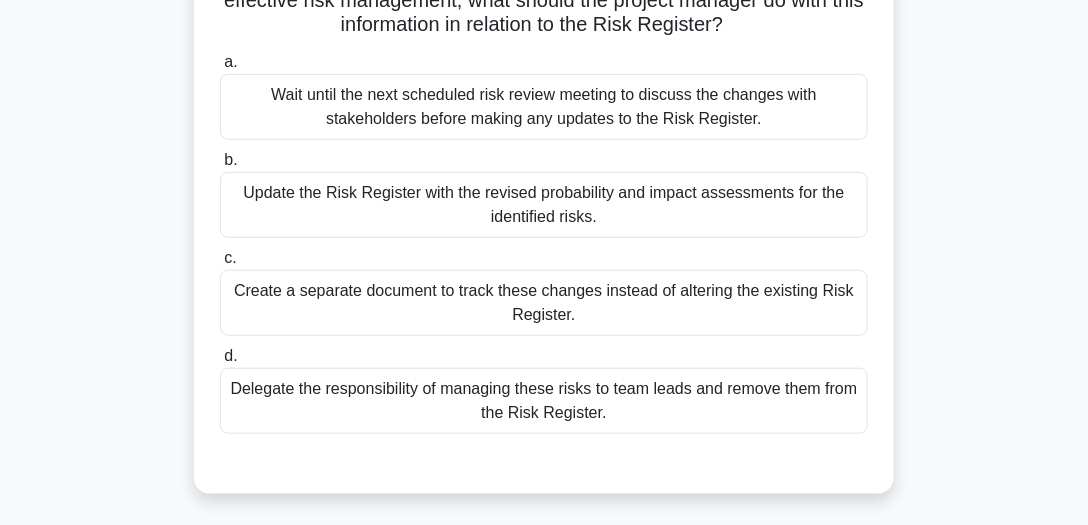 click on "Update the Risk Register with the revised probability and impact assessments for the identified risks." at bounding box center [544, 205] 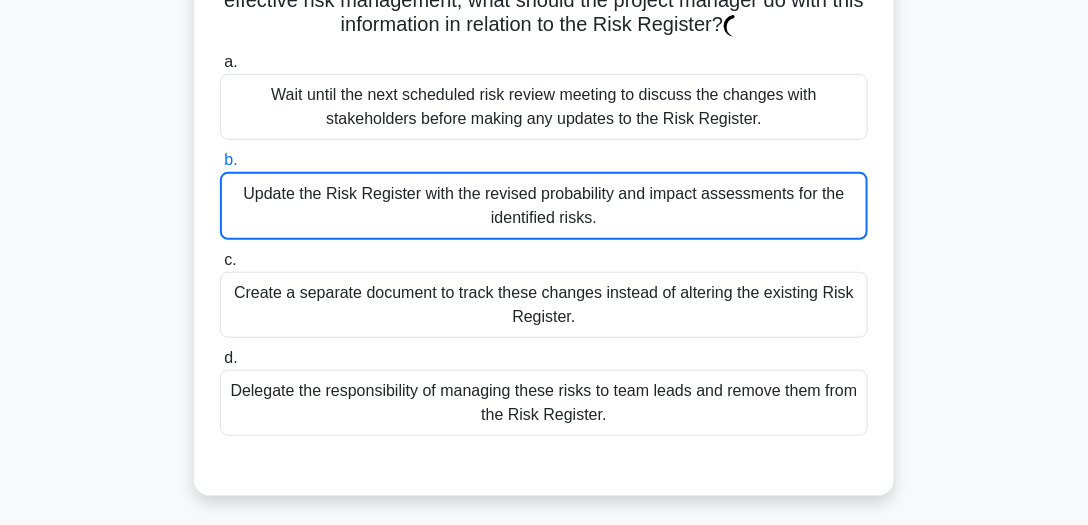 click on "Update the Risk Register with the revised probability and impact assessments for the identified risks." at bounding box center (544, 206) 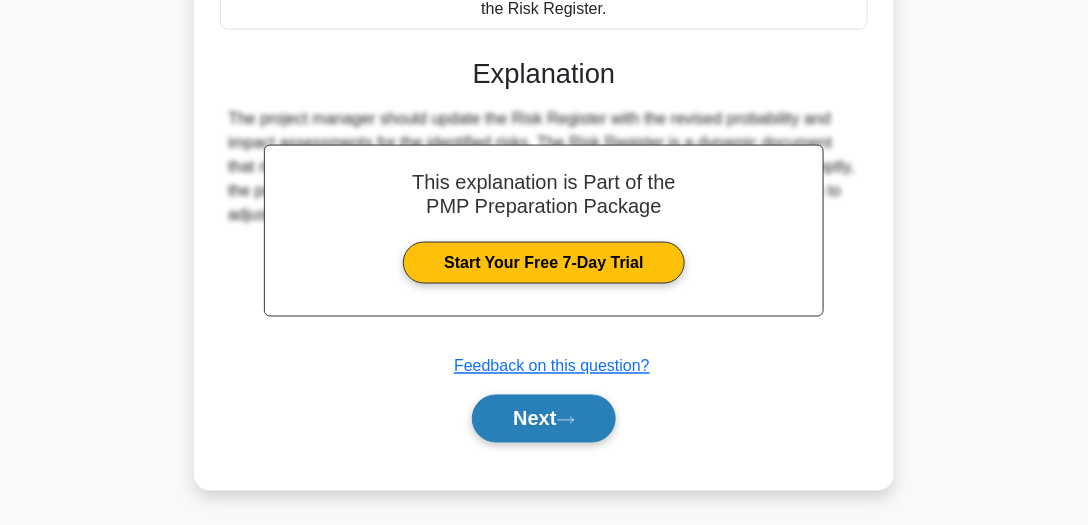 click on "Next" at bounding box center [543, 419] 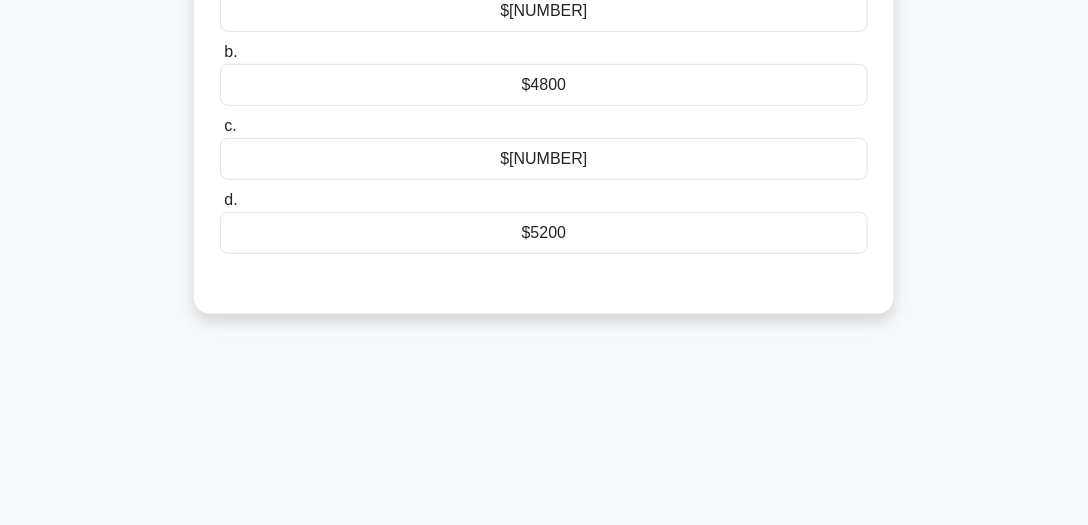 scroll, scrollTop: 0, scrollLeft: 0, axis: both 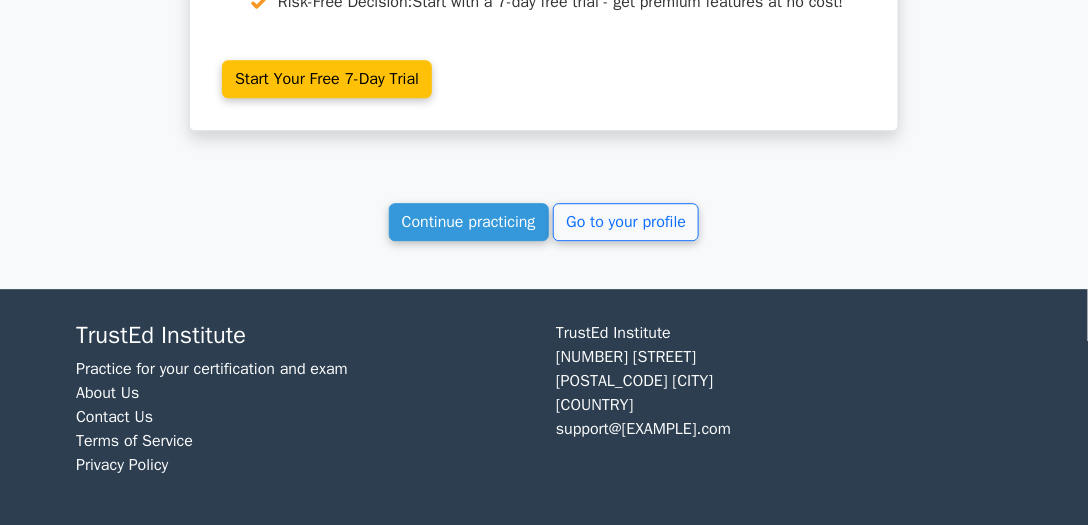 drag, startPoint x: 0, startPoint y: 0, endPoint x: 494, endPoint y: 233, distance: 546.19135 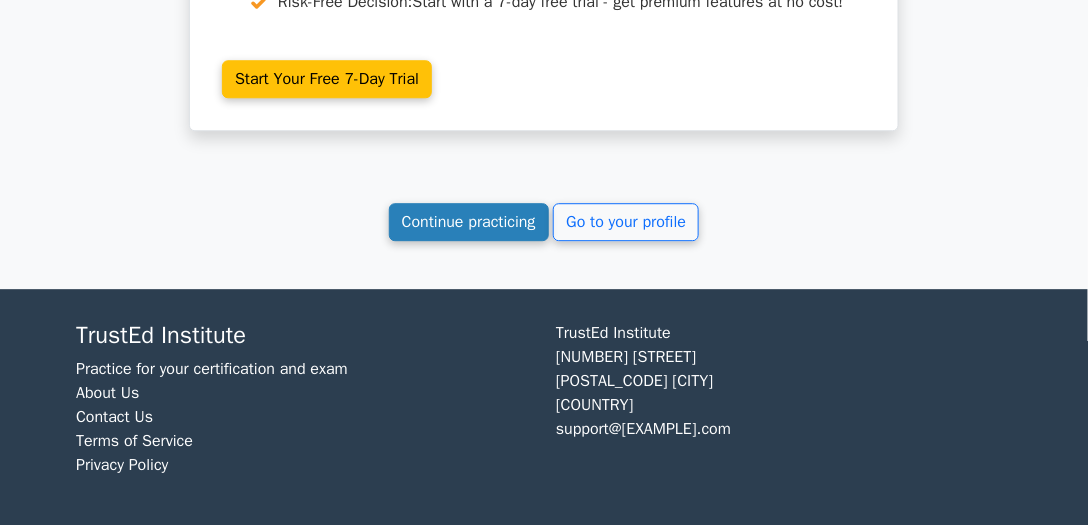 click on "Continue practicing" at bounding box center [469, 222] 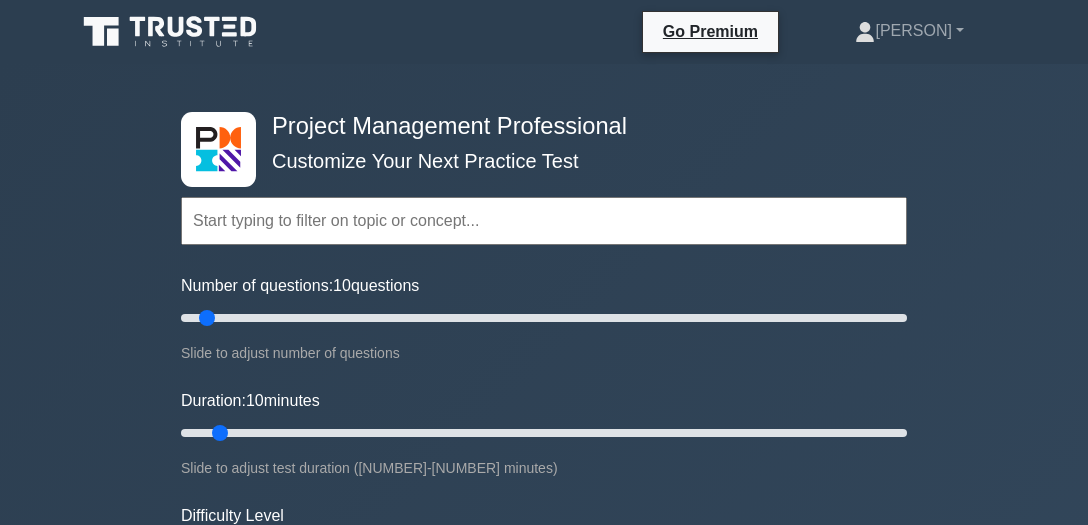 scroll, scrollTop: 342, scrollLeft: 0, axis: vertical 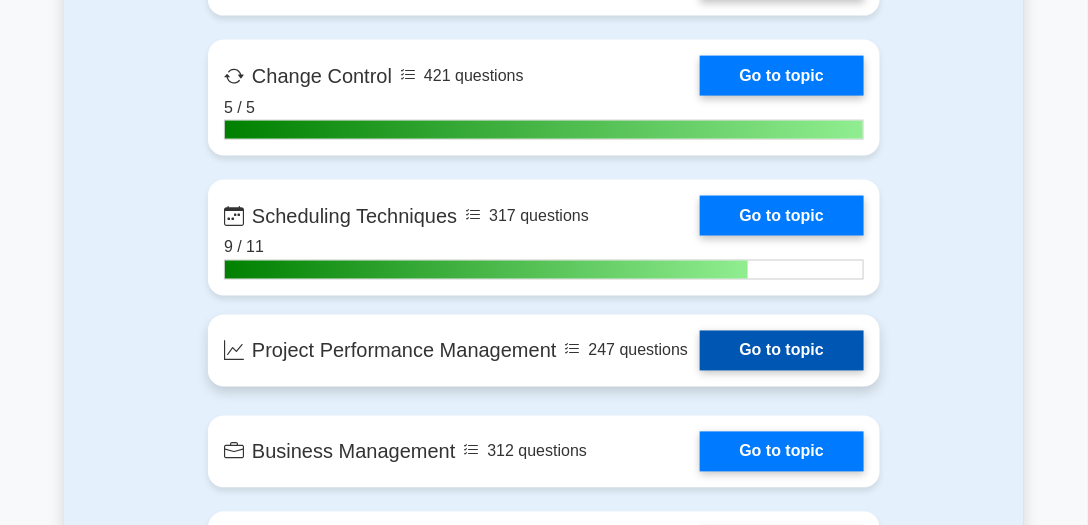 click on "Go to topic" at bounding box center [782, 351] 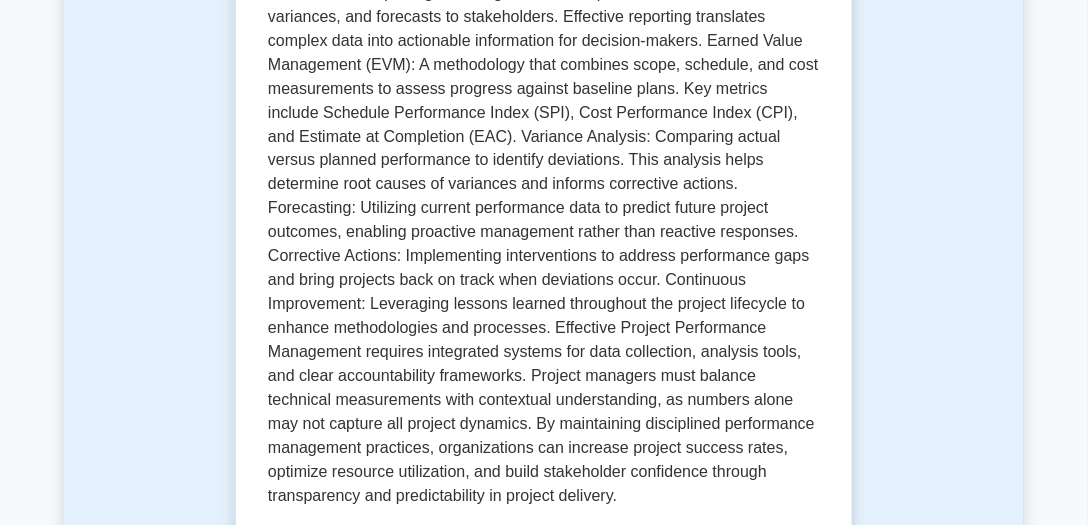 scroll, scrollTop: 0, scrollLeft: 0, axis: both 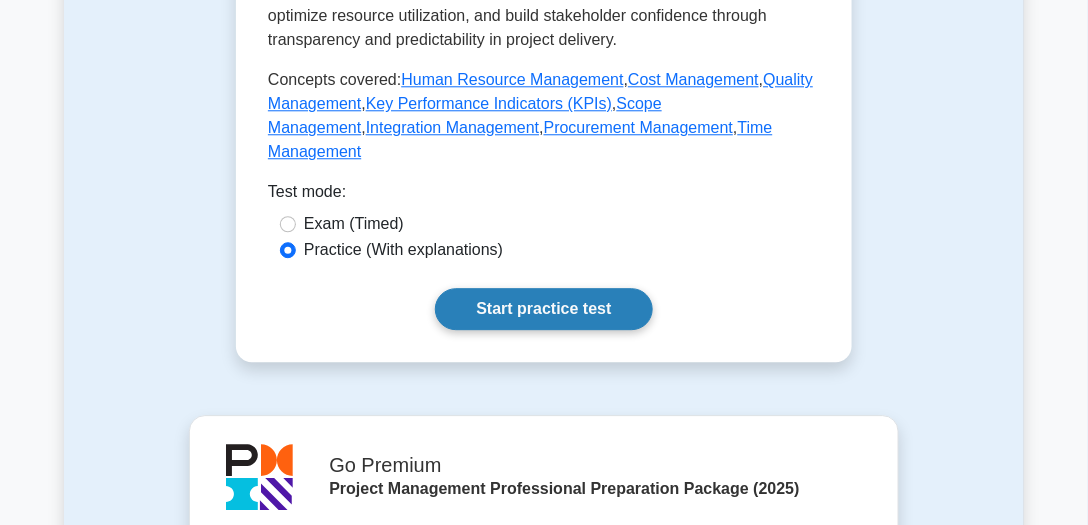 click on "Start practice test" at bounding box center (543, 309) 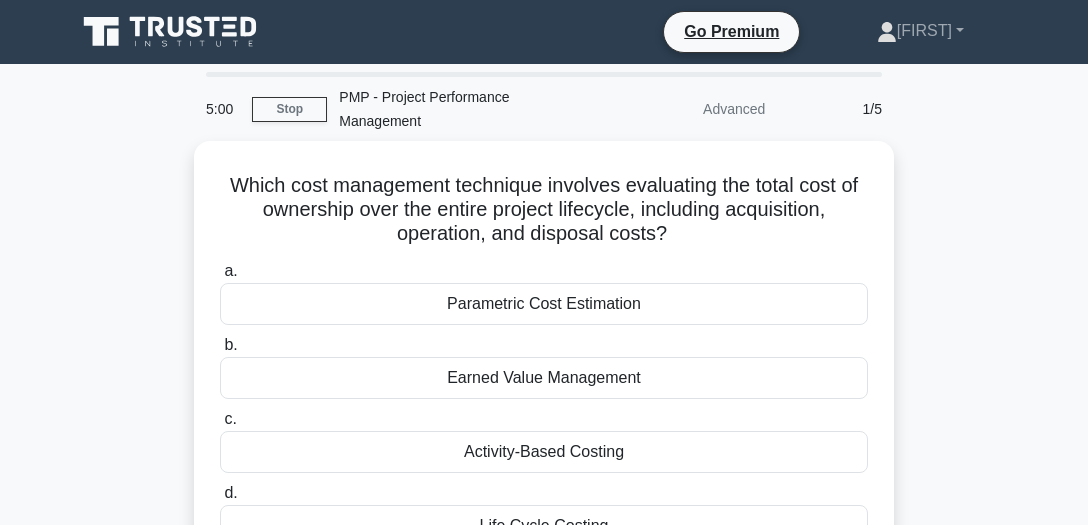 scroll, scrollTop: 0, scrollLeft: 0, axis: both 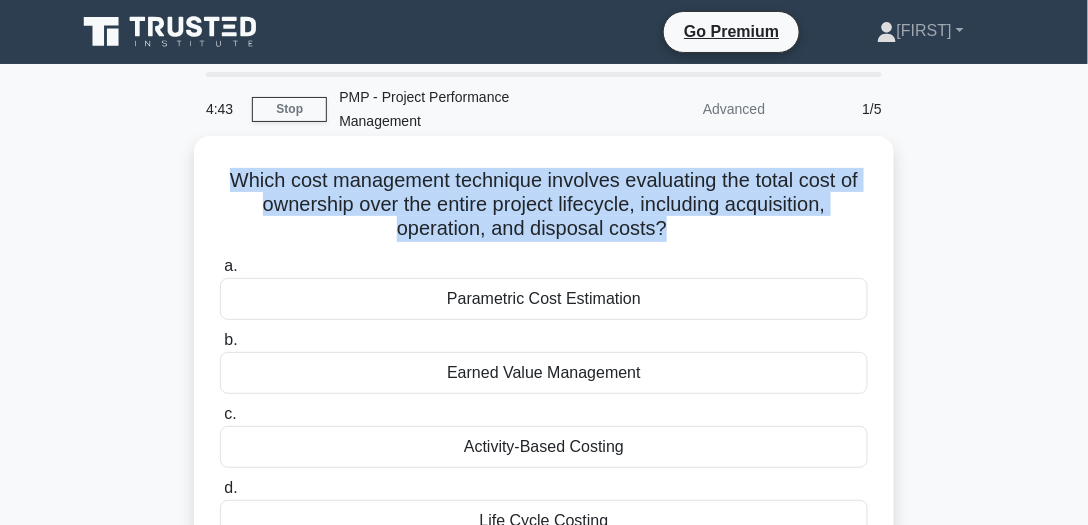 drag, startPoint x: 663, startPoint y: 231, endPoint x: 215, endPoint y: 178, distance: 451.12415 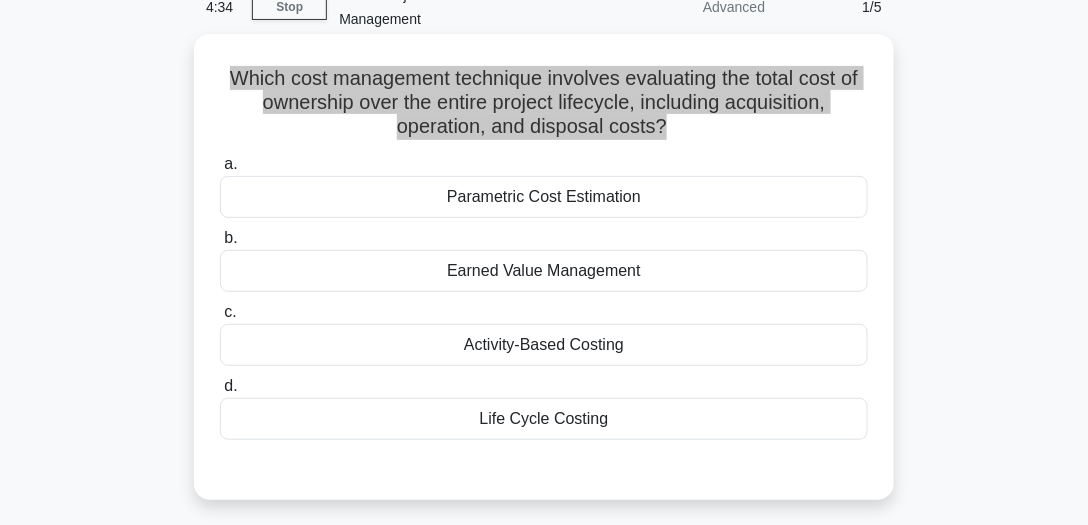 scroll, scrollTop: 114, scrollLeft: 0, axis: vertical 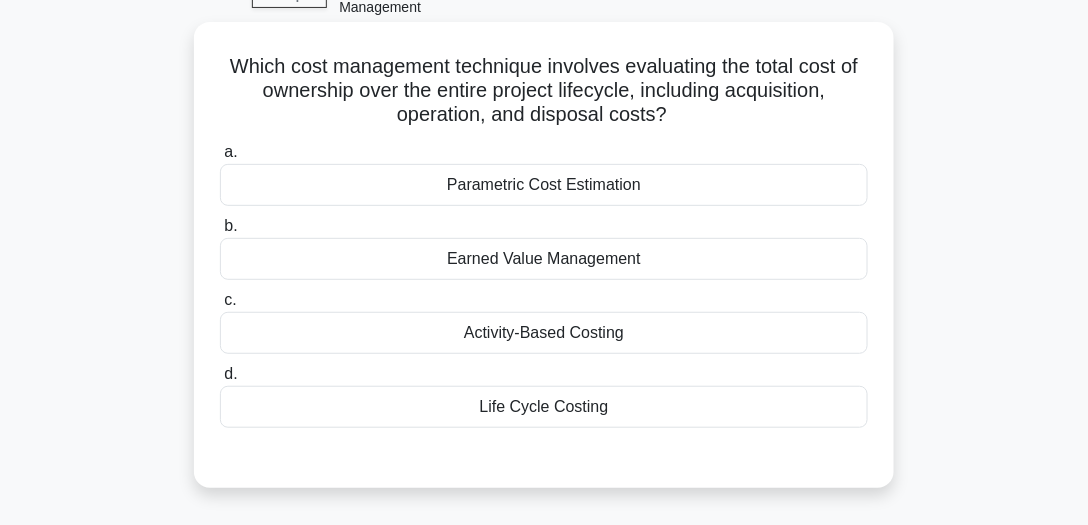 click on "Earned Value Management" at bounding box center [544, 259] 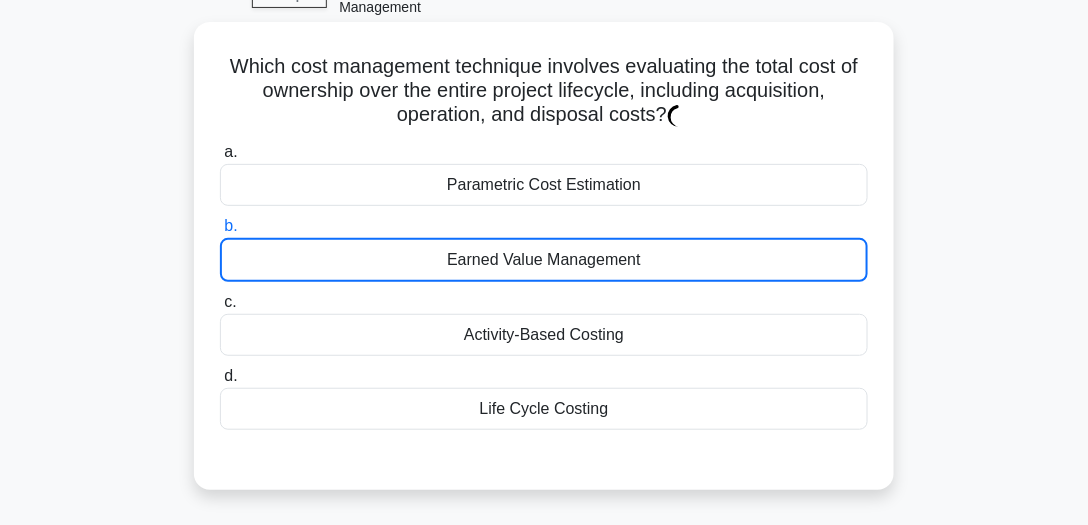 click on "Earned Value Management" at bounding box center [544, 260] 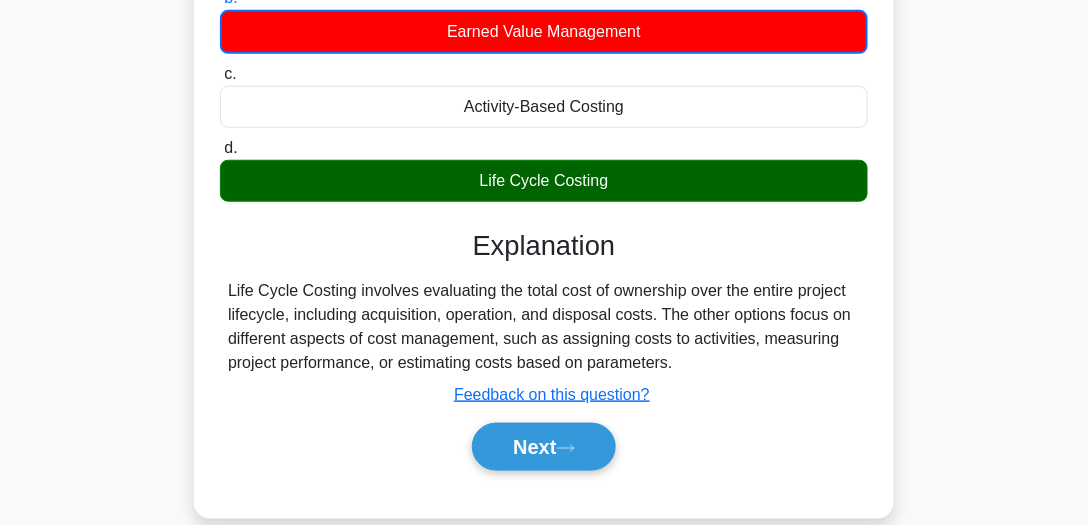 scroll, scrollTop: 457, scrollLeft: 0, axis: vertical 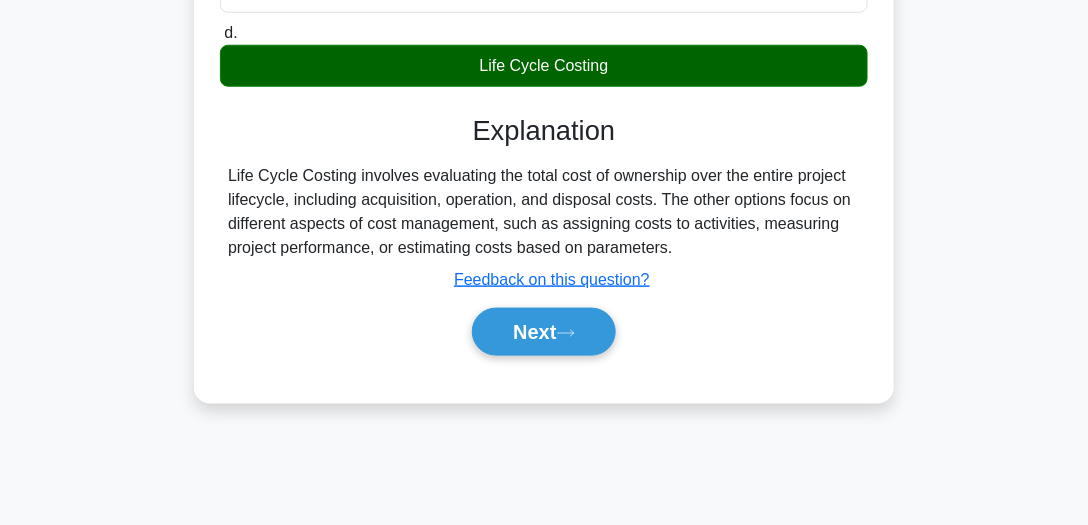 click on "Next" at bounding box center (544, 332) 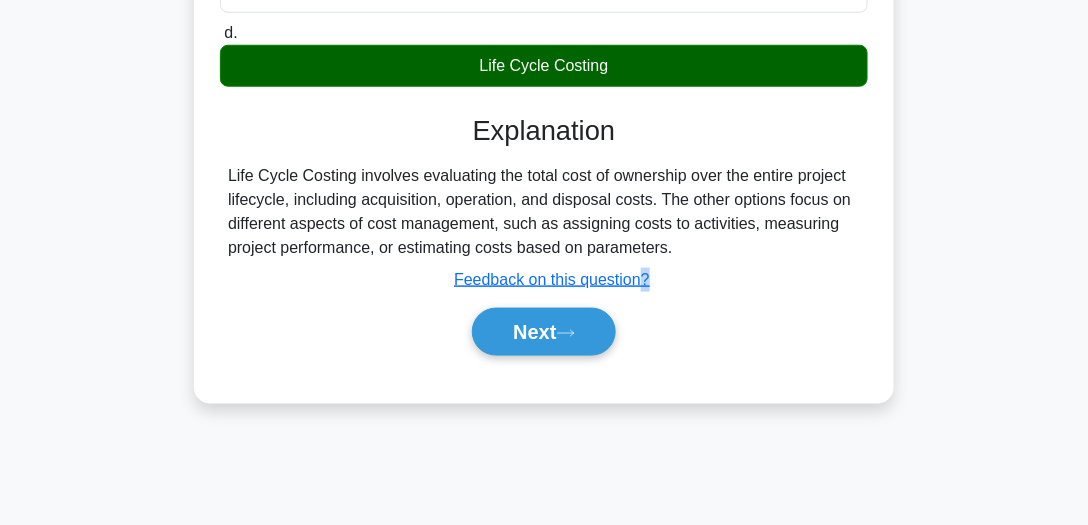 click on "Next" at bounding box center (544, 332) 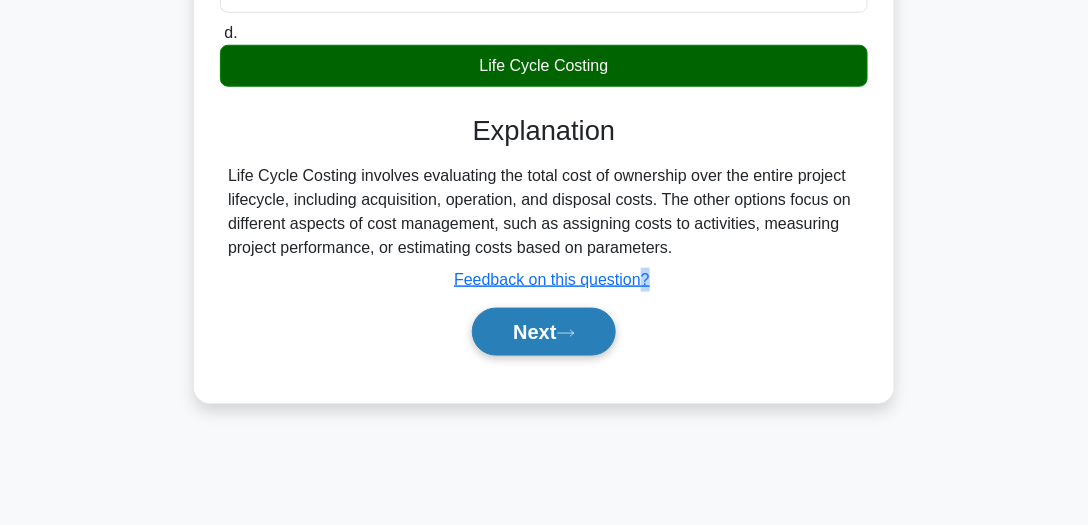 click on "Next" at bounding box center [543, 332] 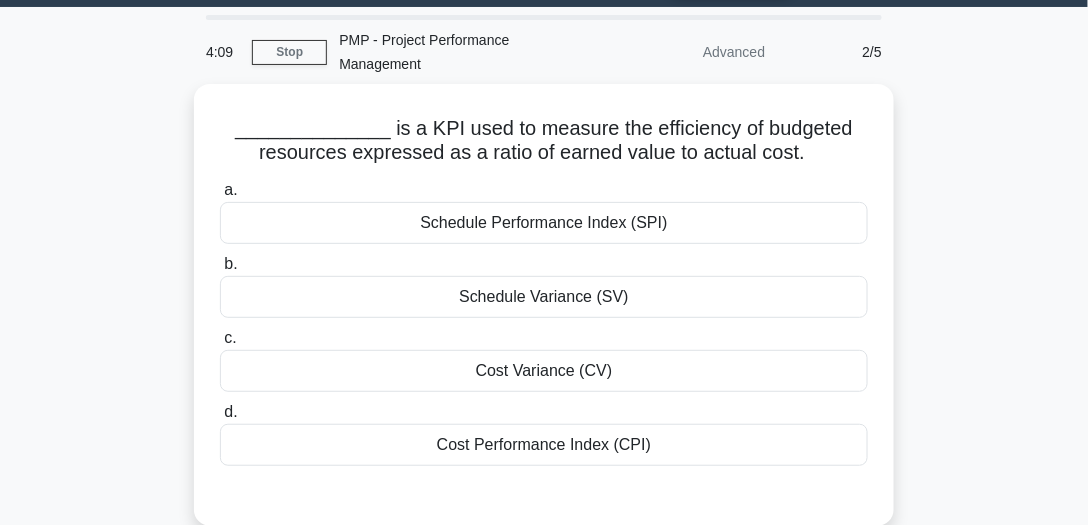 scroll, scrollTop: 57, scrollLeft: 0, axis: vertical 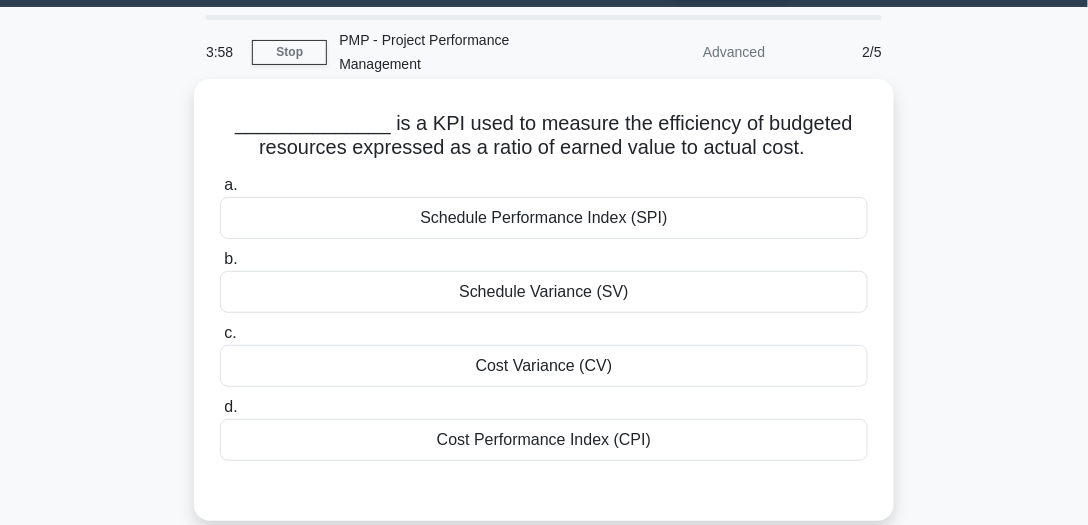 click on "Cost Performance Index (CPI)" at bounding box center (544, 440) 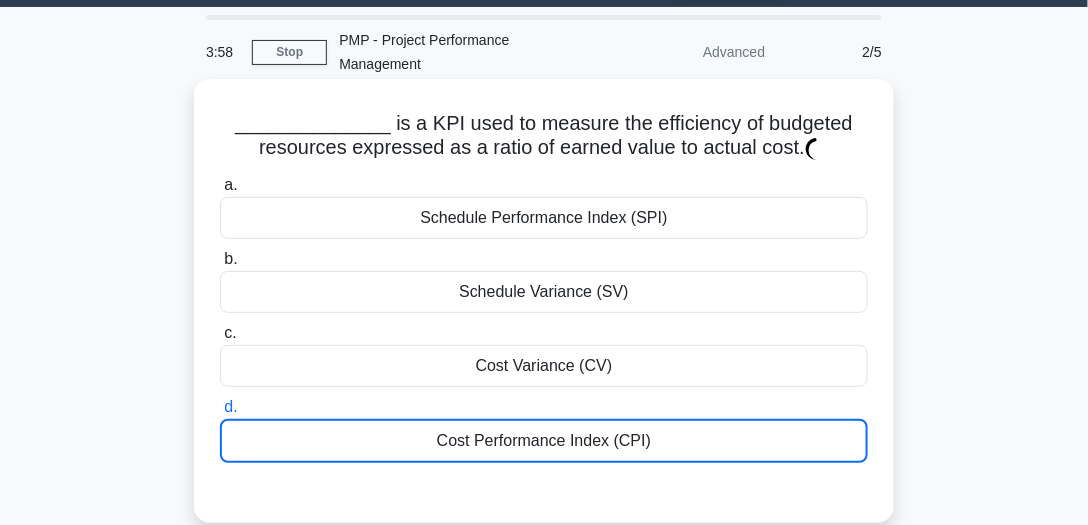 click on "Cost Performance Index (CPI)" at bounding box center [544, 441] 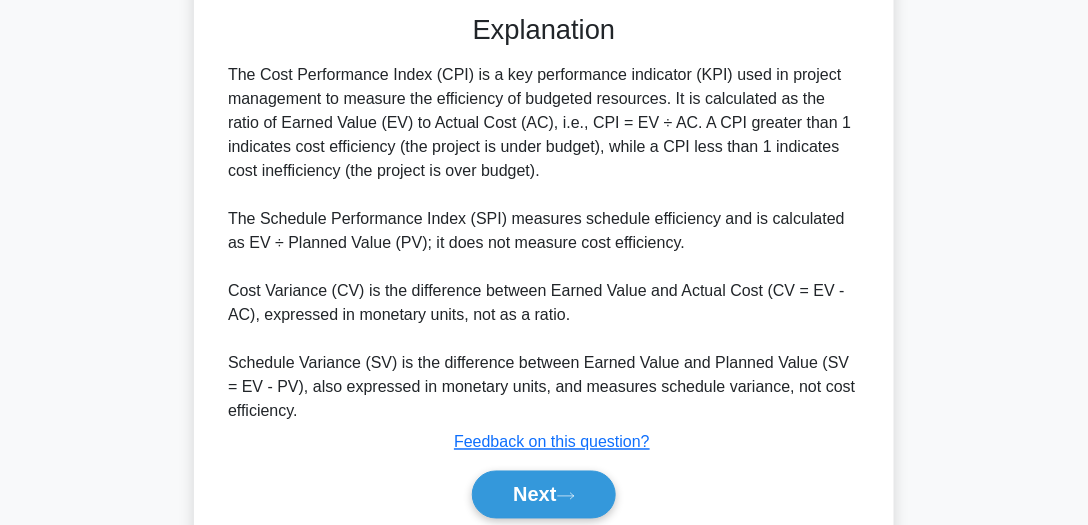 scroll, scrollTop: 608, scrollLeft: 0, axis: vertical 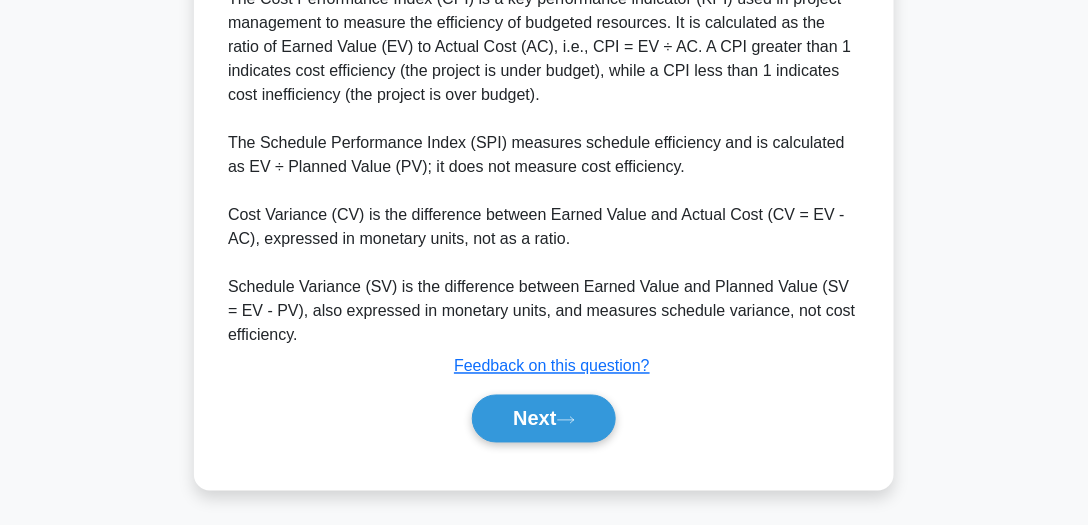 click on "Next" at bounding box center (544, 419) 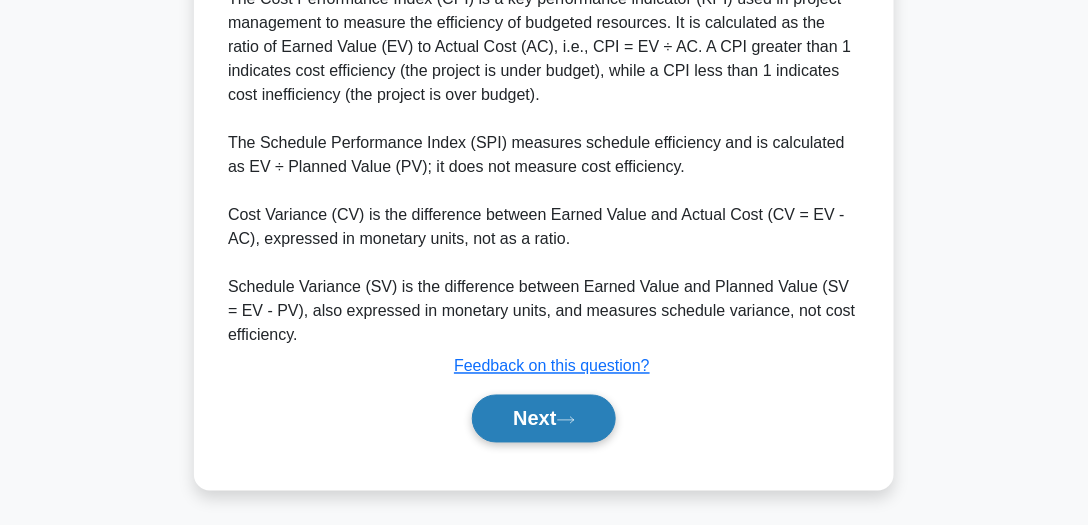 click on "Next" at bounding box center [543, 419] 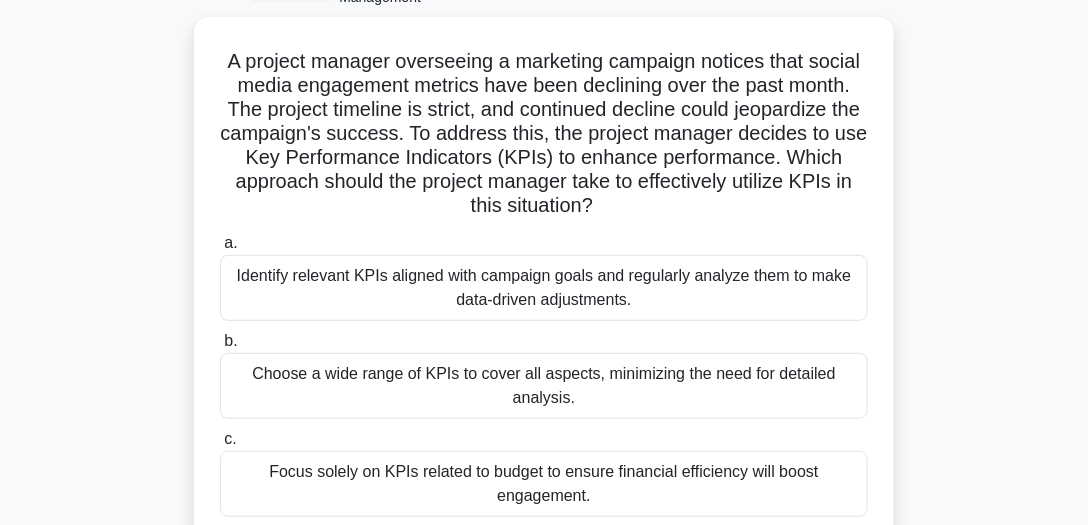 scroll, scrollTop: 41, scrollLeft: 0, axis: vertical 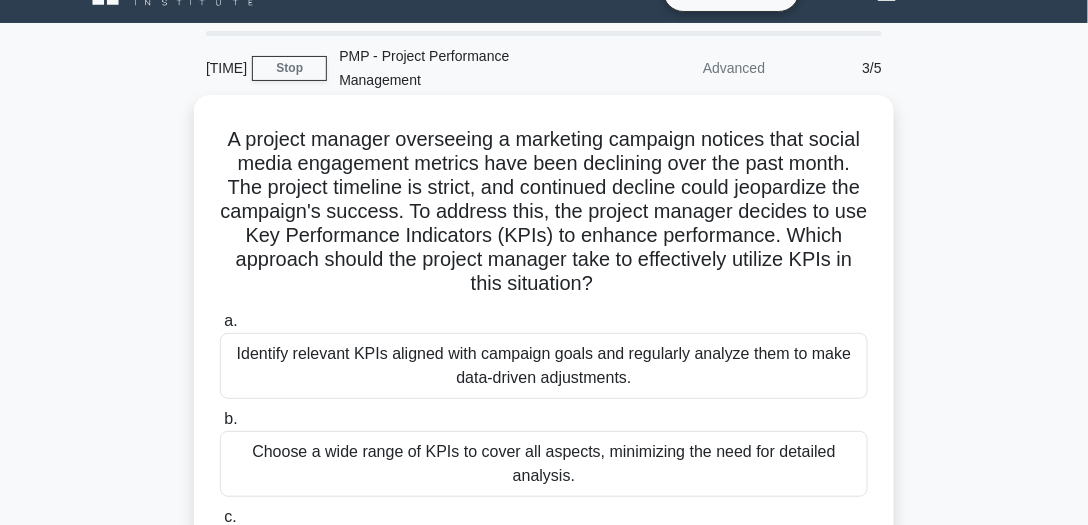 drag, startPoint x: 214, startPoint y: 136, endPoint x: 654, endPoint y: 280, distance: 462.96436 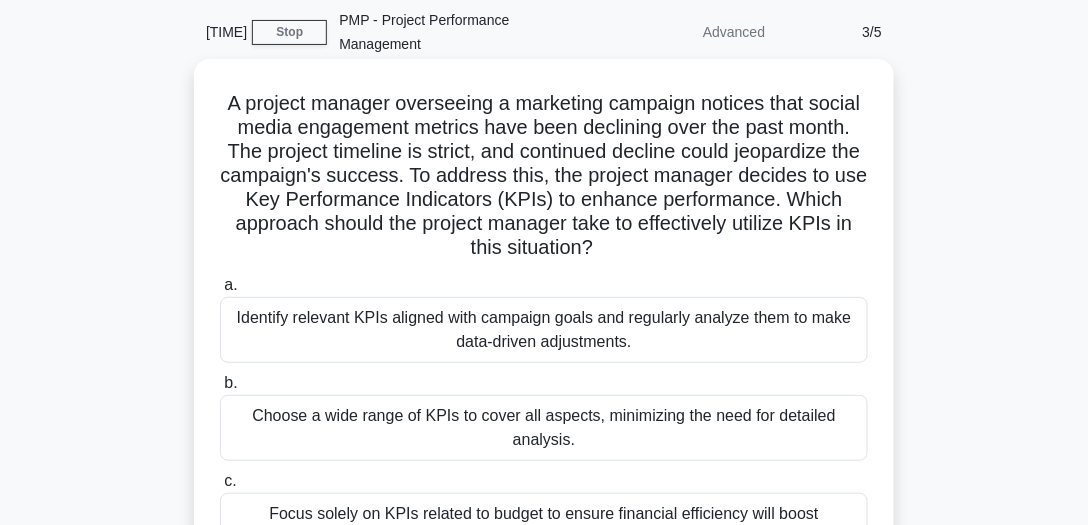 scroll, scrollTop: 41, scrollLeft: 0, axis: vertical 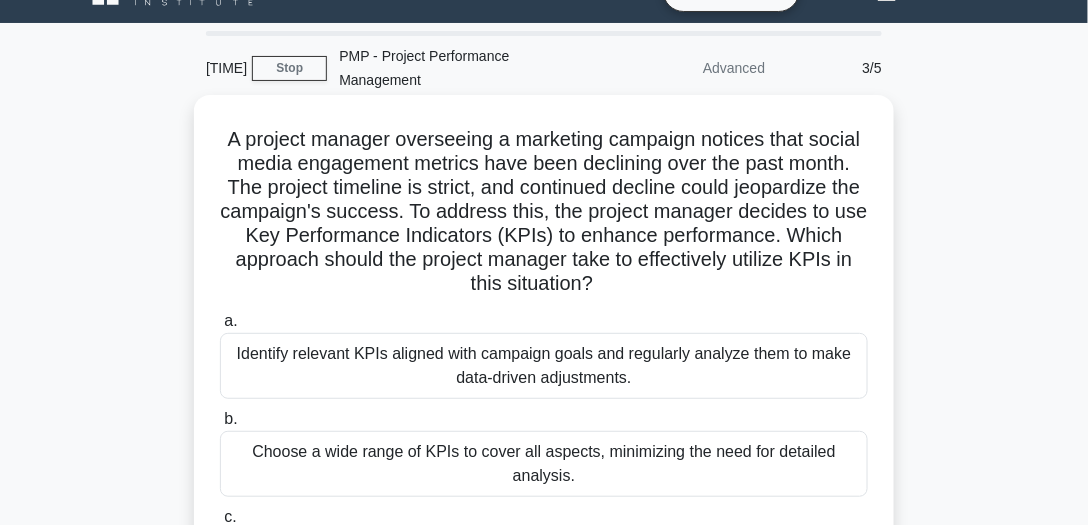click on "Identify relevant KPIs aligned with campaign goals and regularly analyze them to make data-driven adjustments." at bounding box center [544, 366] 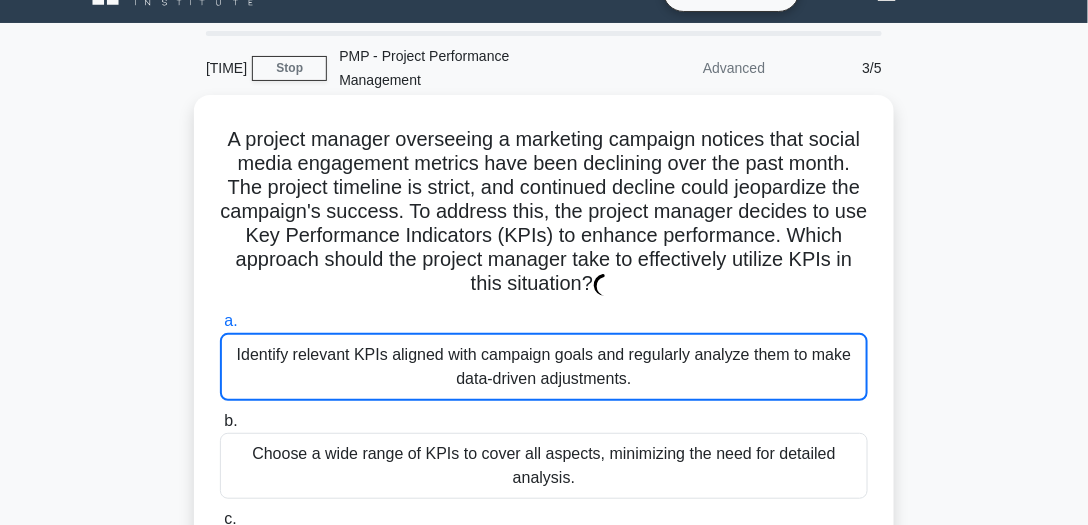 click on "Identify relevant KPIs aligned with campaign goals and regularly analyze them to make data-driven adjustments." at bounding box center (544, 367) 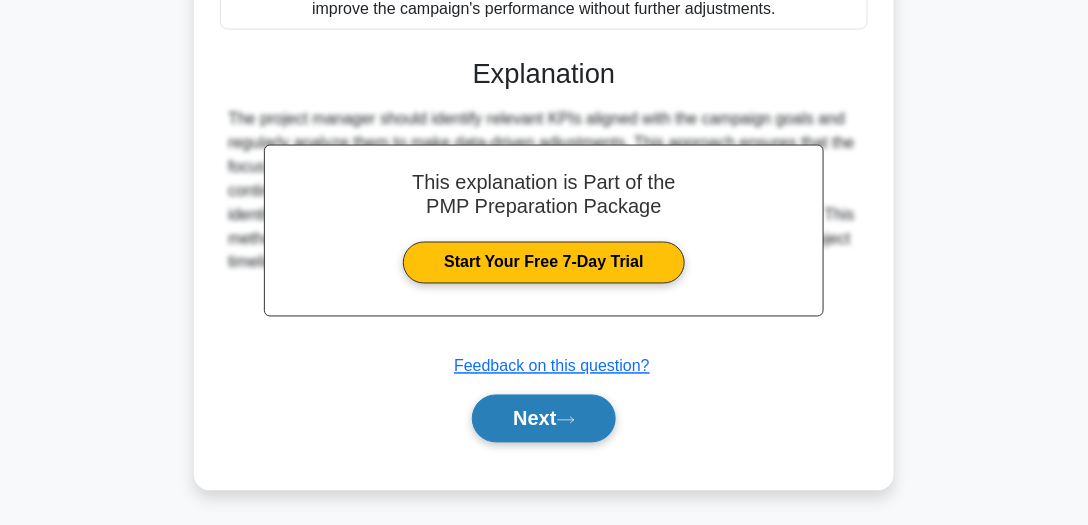 click on "Next" at bounding box center (543, 419) 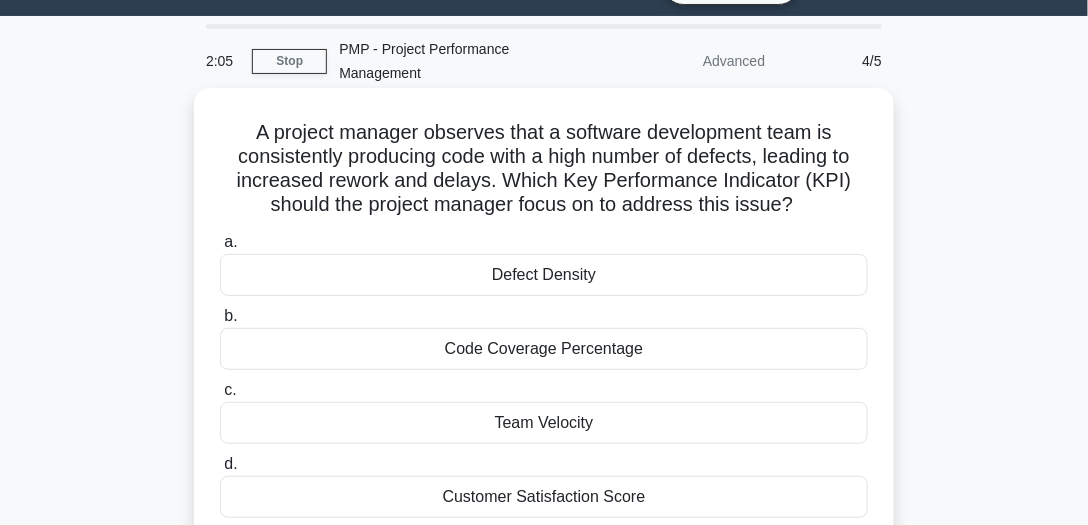 scroll, scrollTop: 114, scrollLeft: 0, axis: vertical 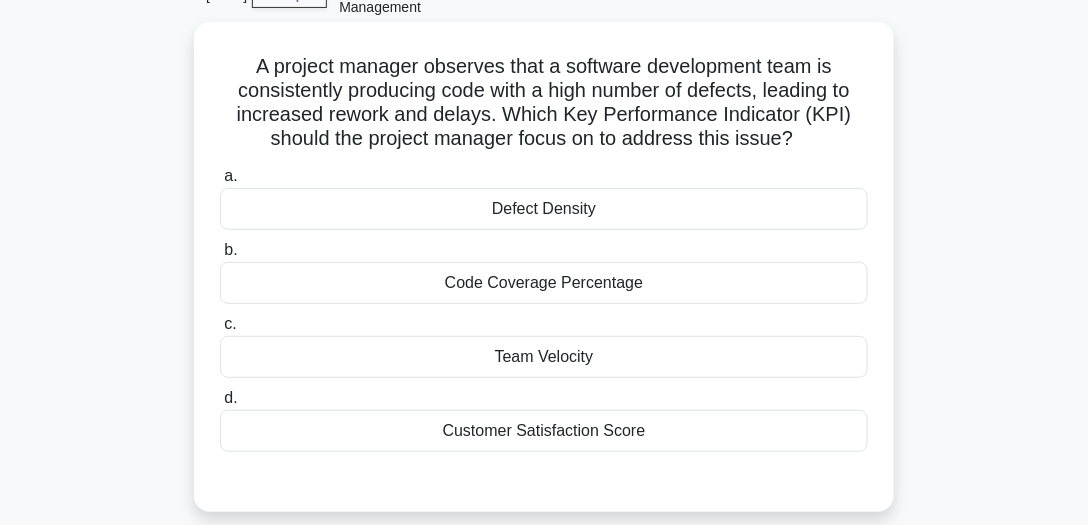 click on "Defect Density" at bounding box center [544, 209] 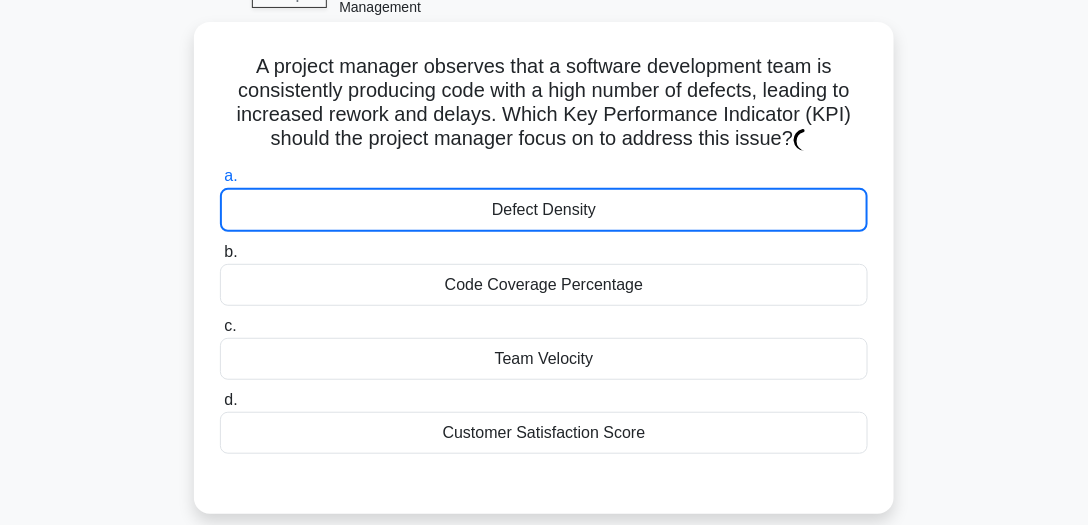 click on "Defect Density" at bounding box center [544, 210] 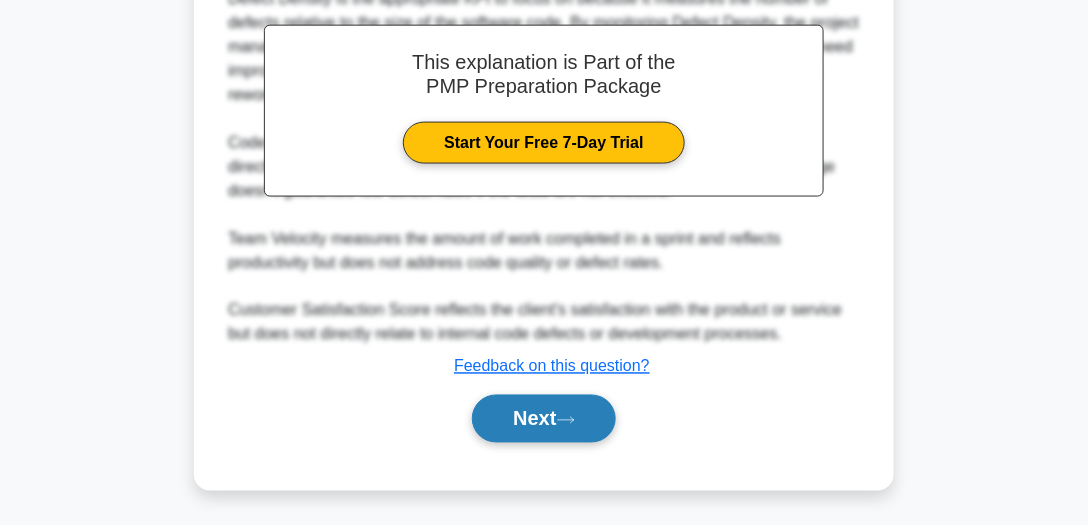 click on "Next" at bounding box center (543, 419) 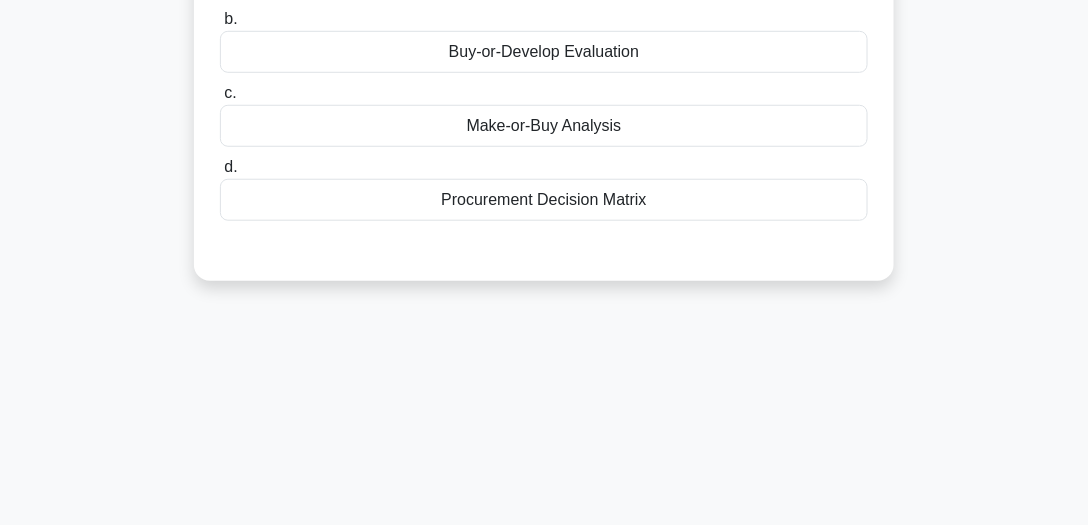scroll, scrollTop: 41, scrollLeft: 0, axis: vertical 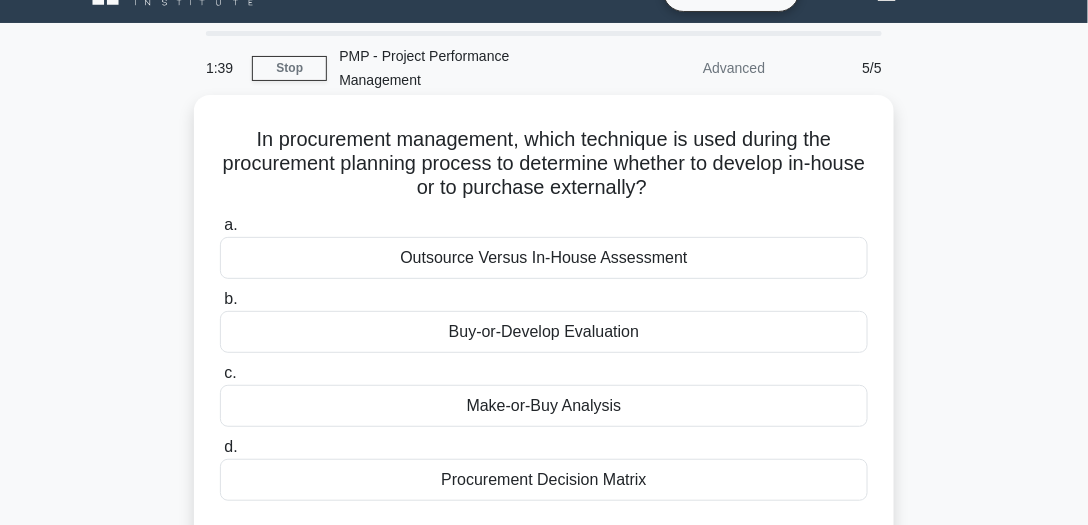 click on "Make-or-Buy Analysis" at bounding box center [544, 406] 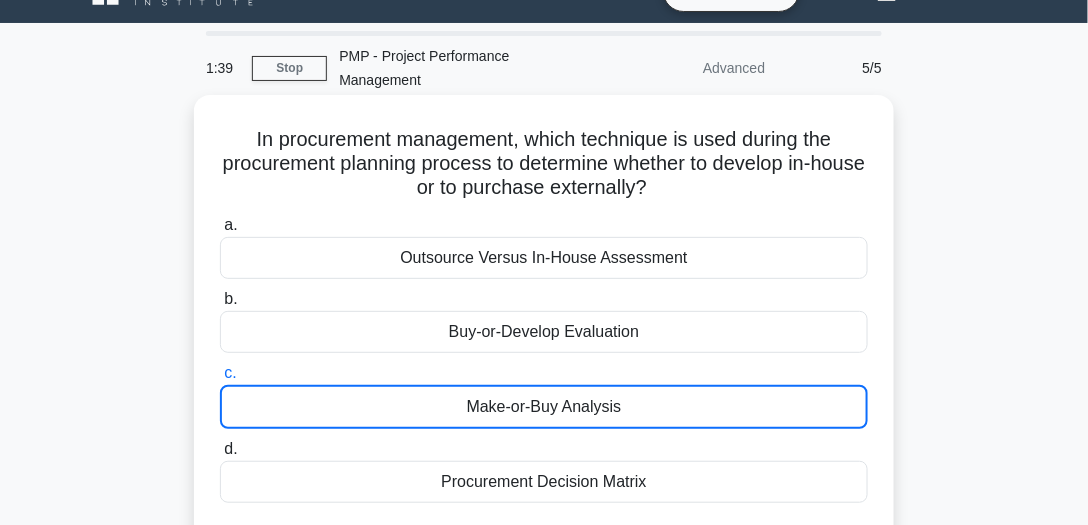 click on "Make-or-Buy Analysis" at bounding box center (544, 407) 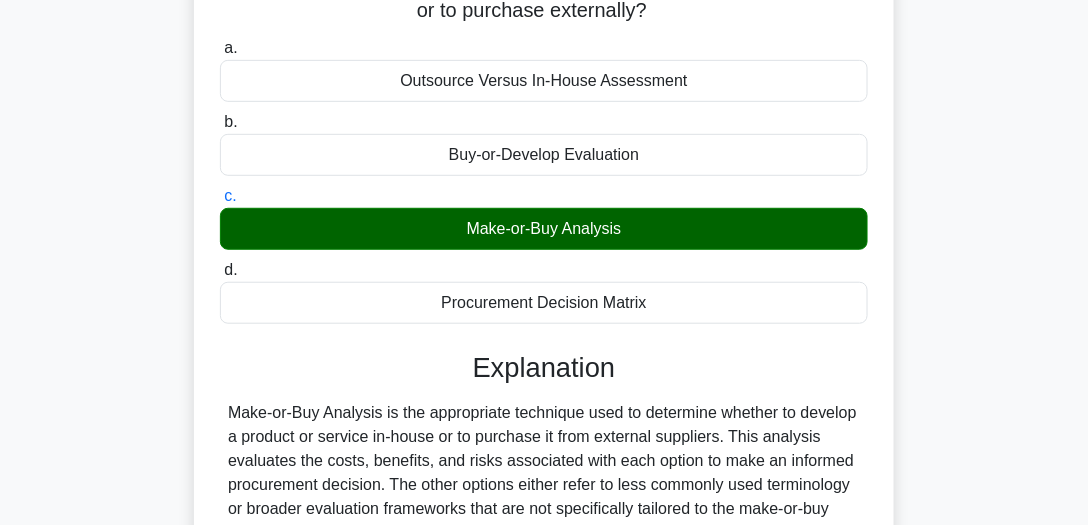scroll, scrollTop: 441, scrollLeft: 0, axis: vertical 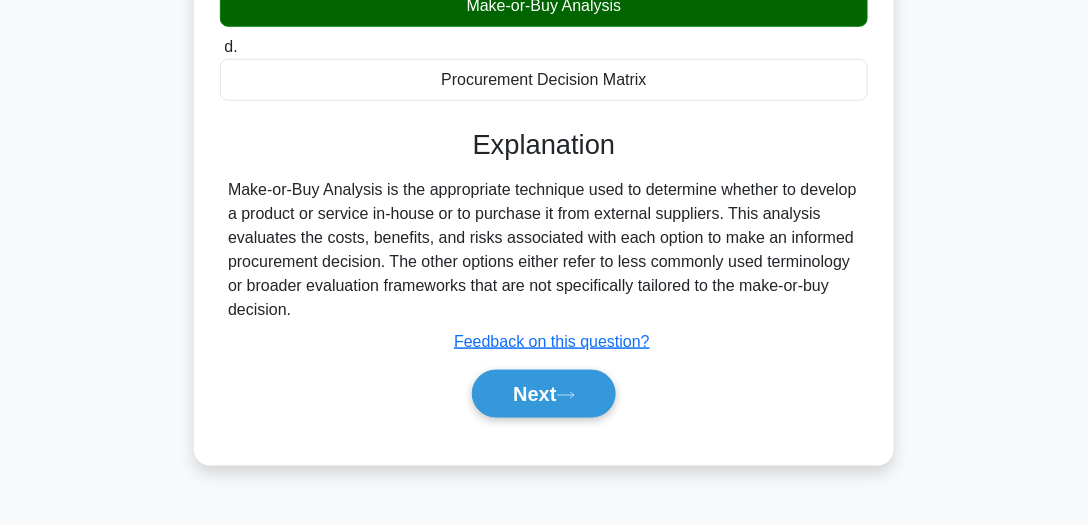 click on "Next" at bounding box center (543, 394) 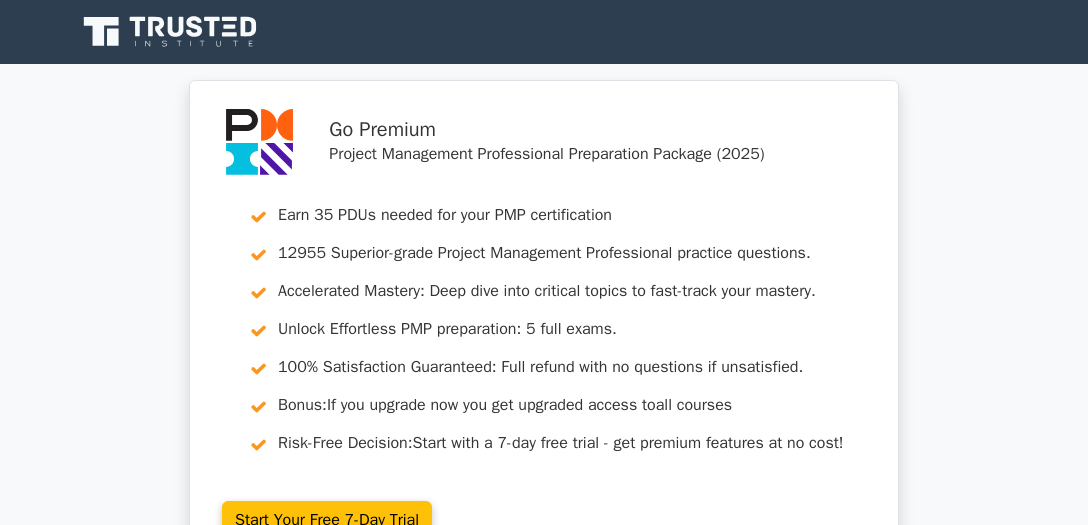 scroll, scrollTop: 0, scrollLeft: 0, axis: both 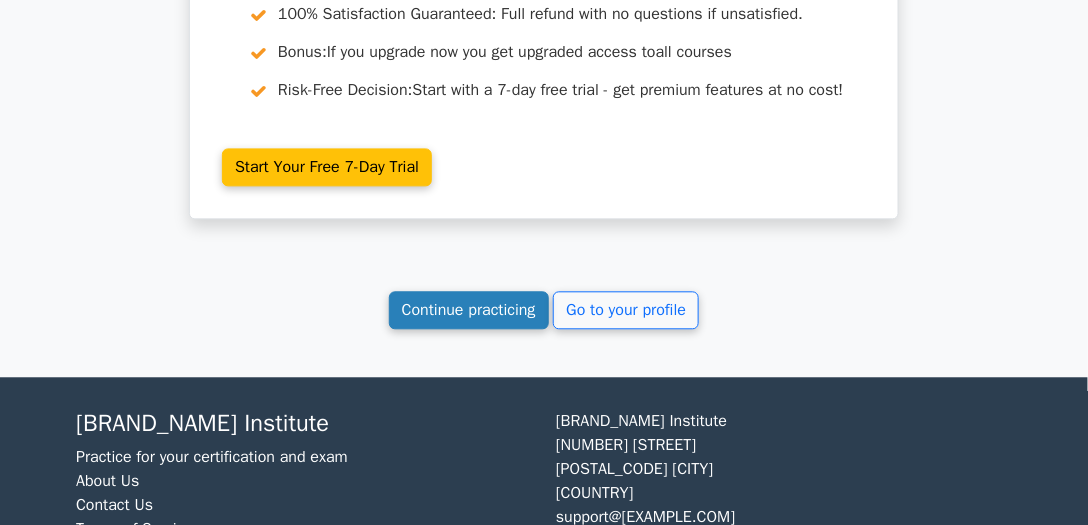 click on "Continue practicing" at bounding box center (469, 310) 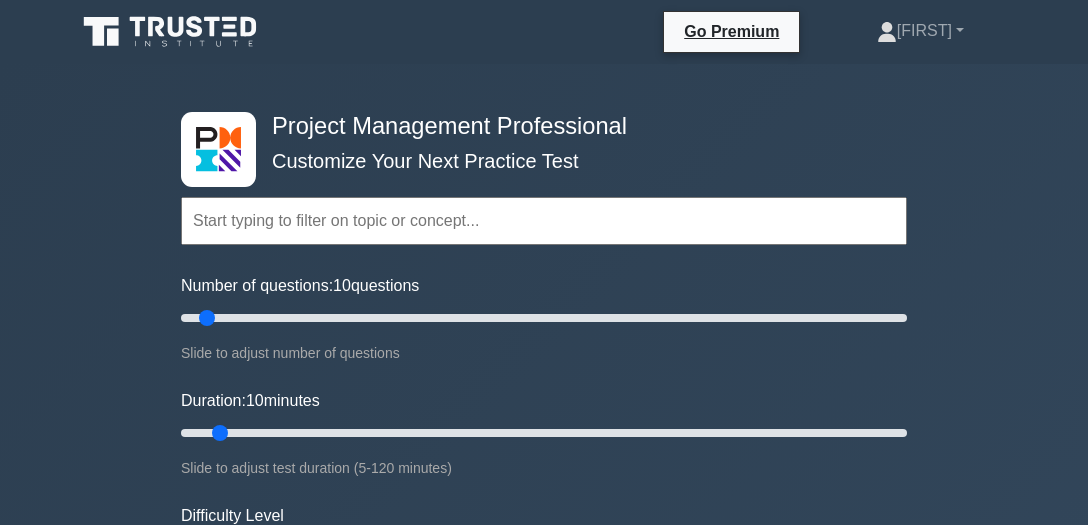 scroll, scrollTop: 0, scrollLeft: 0, axis: both 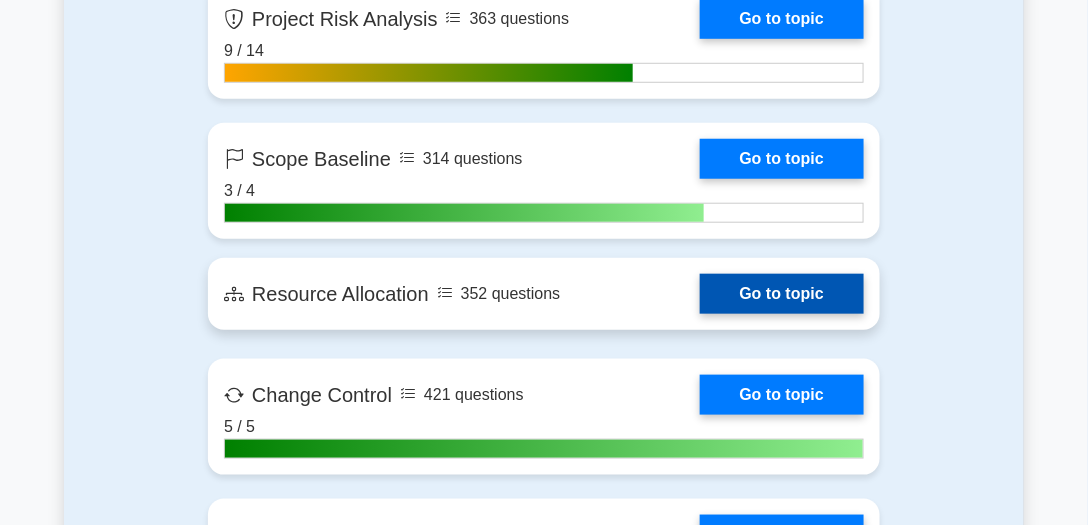 click on "Go to topic" at bounding box center [782, 294] 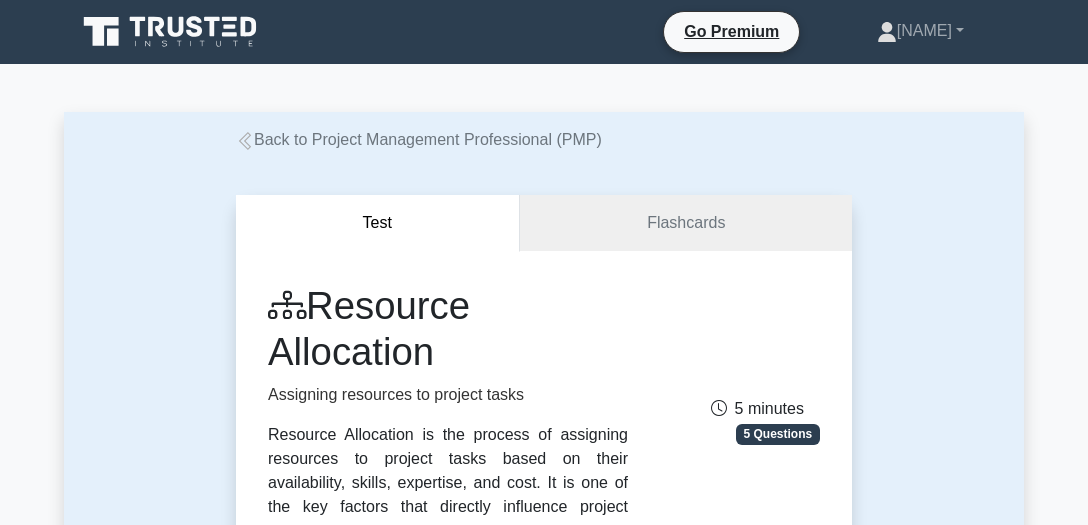 scroll, scrollTop: 0, scrollLeft: 0, axis: both 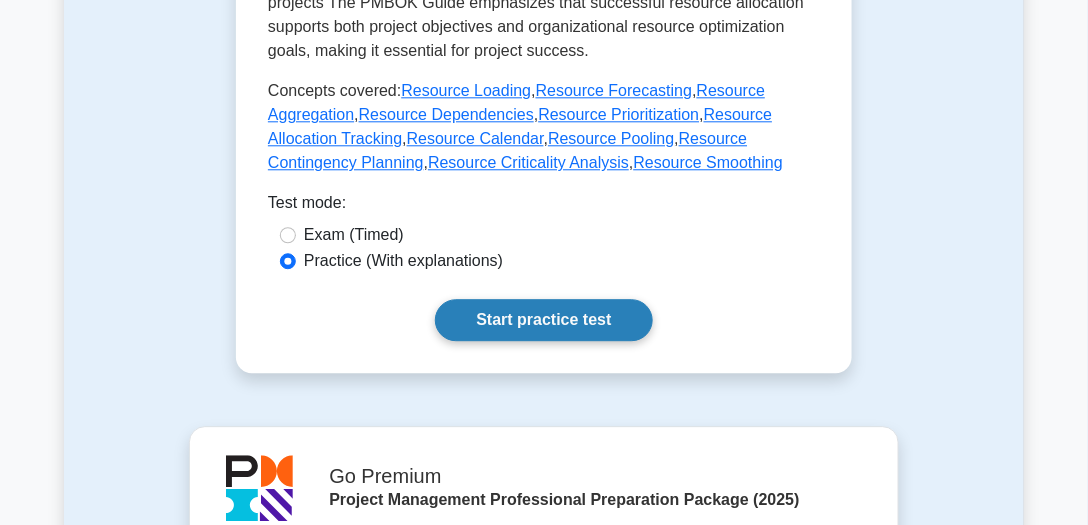 click on "Start practice test" at bounding box center (543, 320) 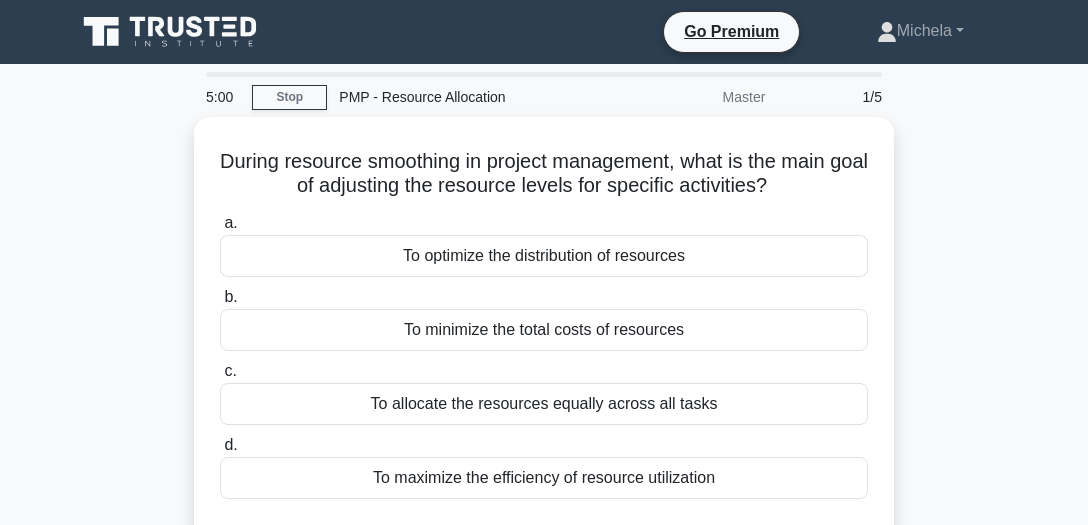 scroll, scrollTop: 0, scrollLeft: 0, axis: both 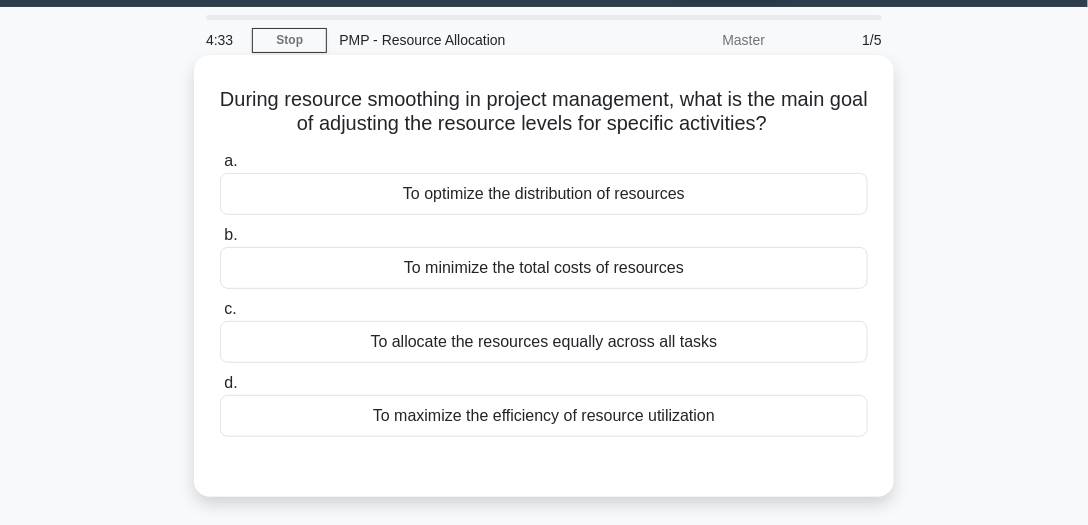 click on "To optimize the distribution of resources" at bounding box center [544, 194] 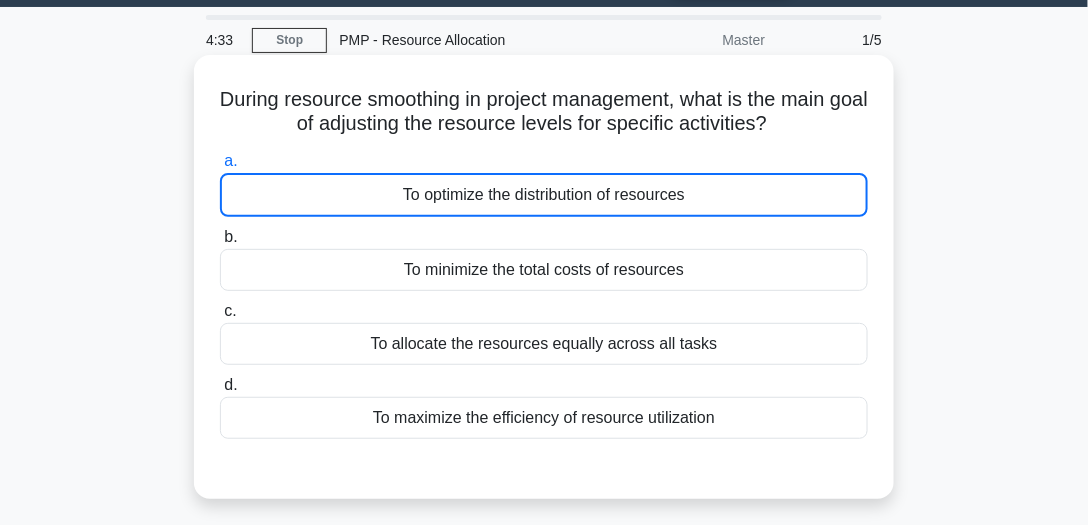 click on "To optimize the distribution of resources" at bounding box center (544, 195) 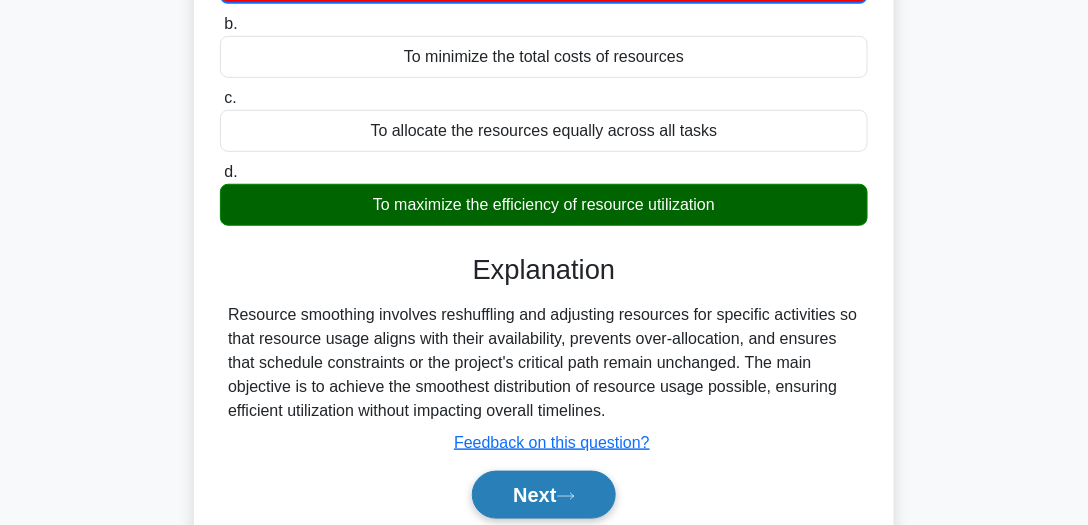 scroll, scrollTop: 400, scrollLeft: 0, axis: vertical 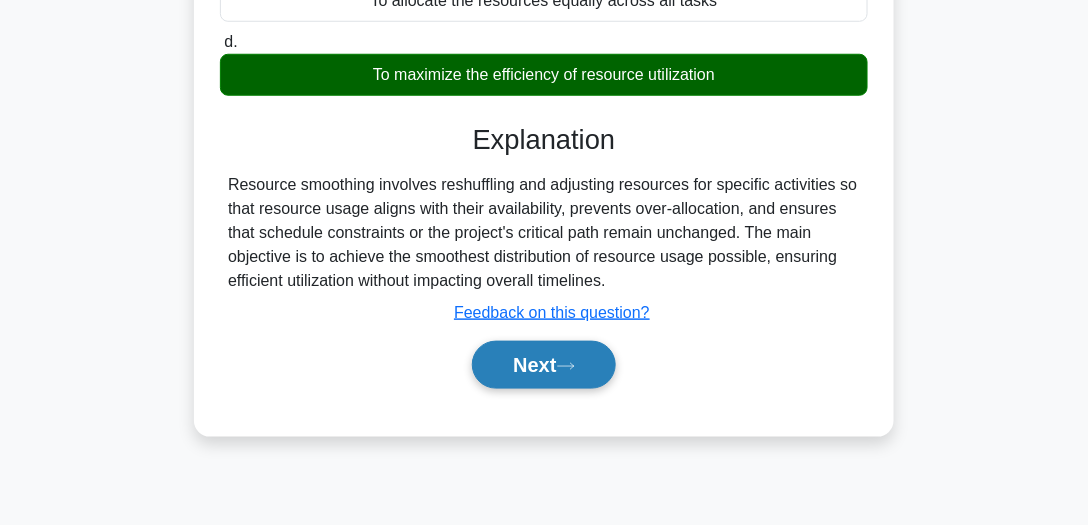 click on "Next" at bounding box center [543, 365] 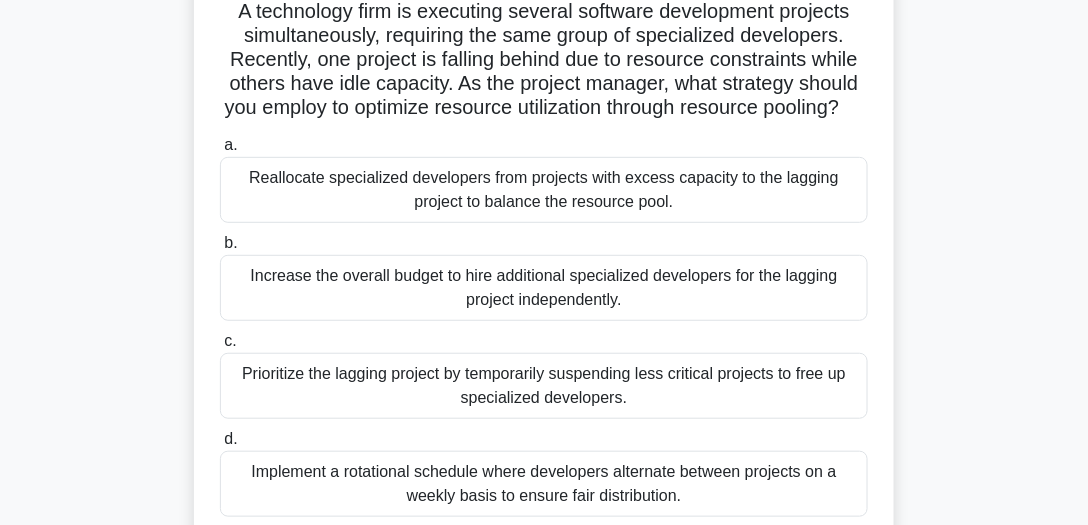 scroll, scrollTop: 228, scrollLeft: 0, axis: vertical 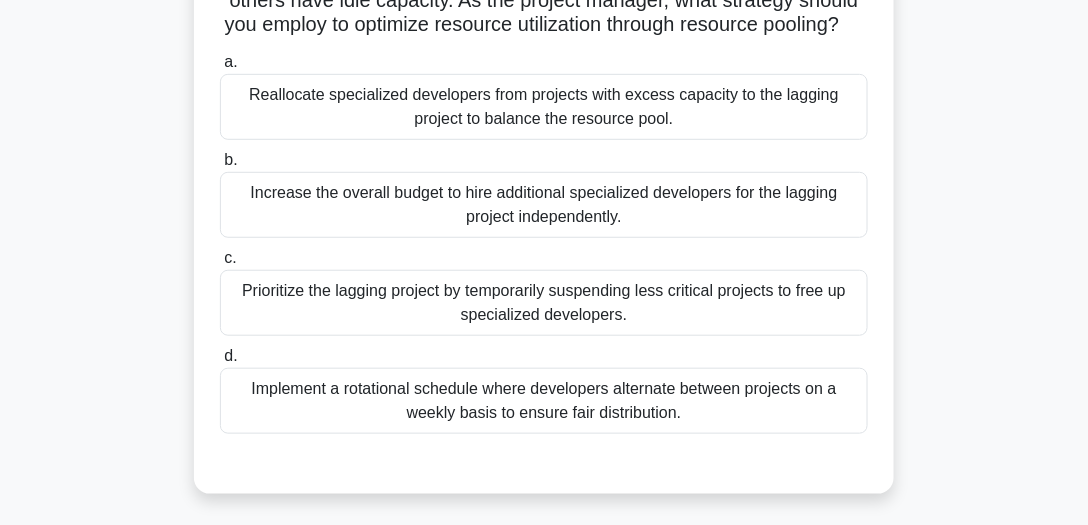 click on "Prioritize the lagging project by temporarily suspending less critical projects to free up specialized developers." at bounding box center [544, 303] 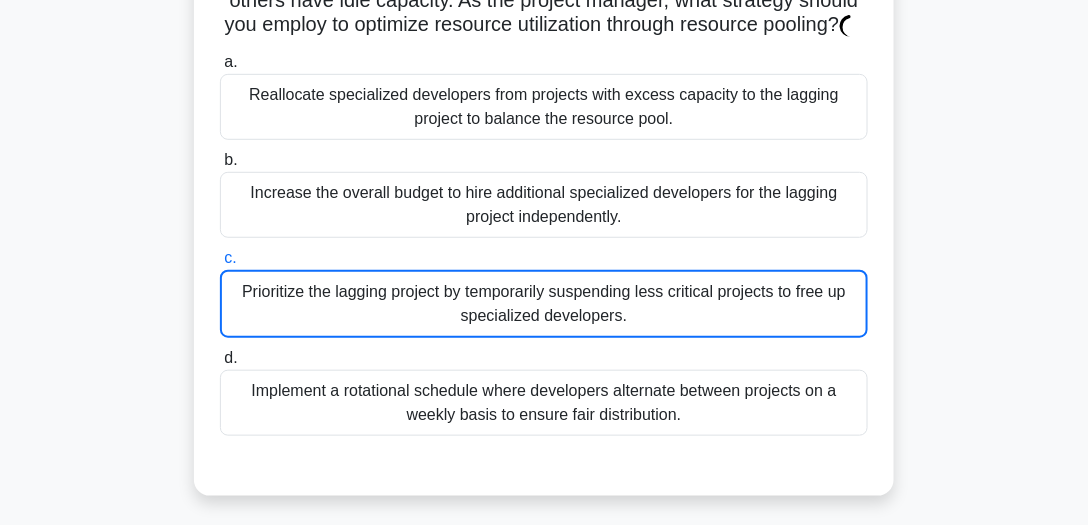 click on "Prioritize the lagging project by temporarily suspending less critical projects to free up specialized developers." at bounding box center (544, 304) 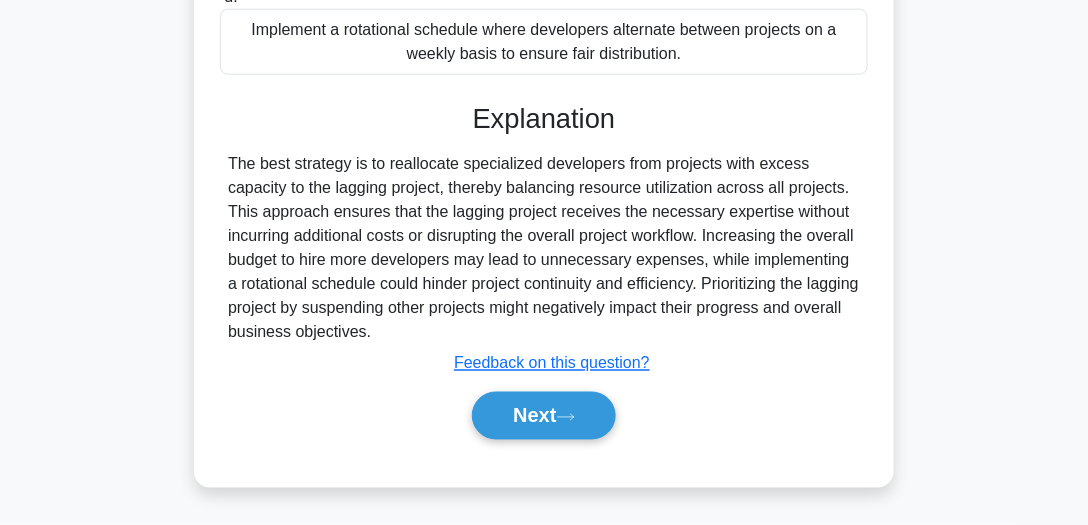 scroll, scrollTop: 610, scrollLeft: 0, axis: vertical 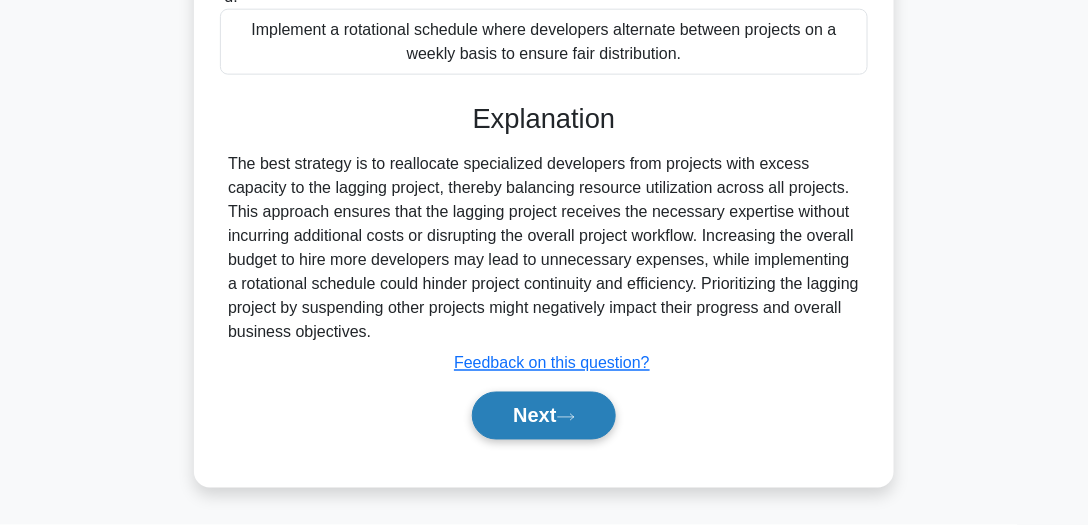 click on "Next" at bounding box center (543, 416) 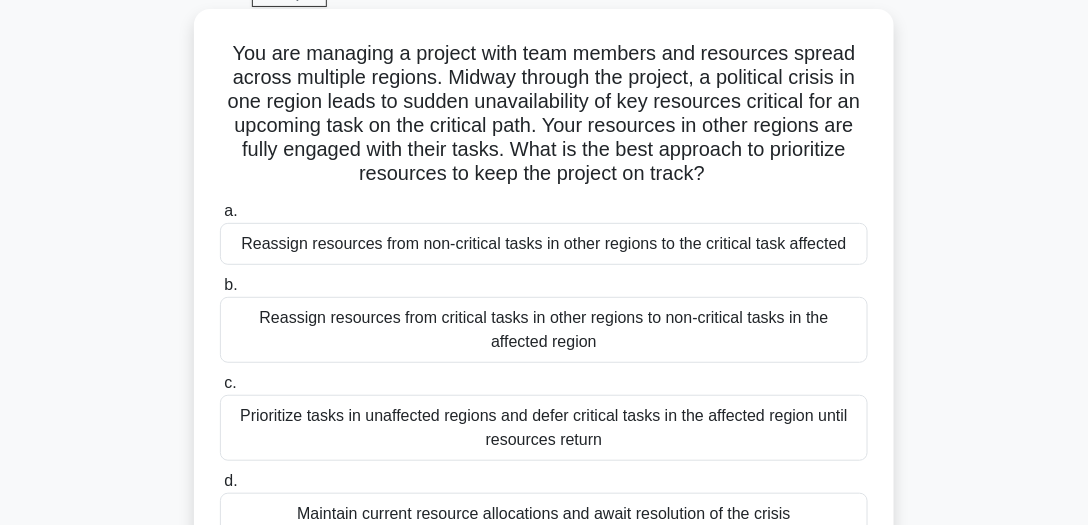 scroll, scrollTop: 41, scrollLeft: 0, axis: vertical 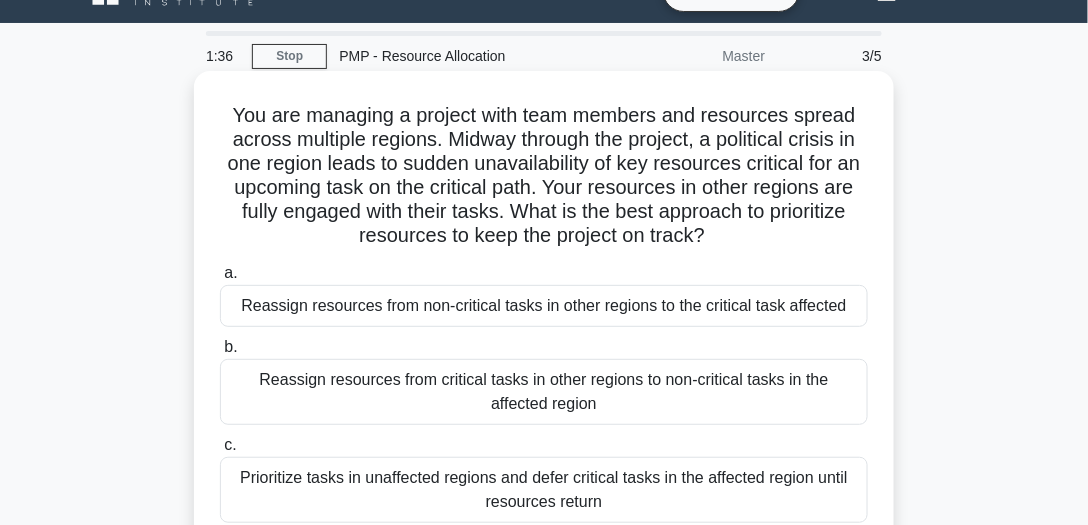 drag, startPoint x: 470, startPoint y: 208, endPoint x: 305, endPoint y: 217, distance: 165.24527 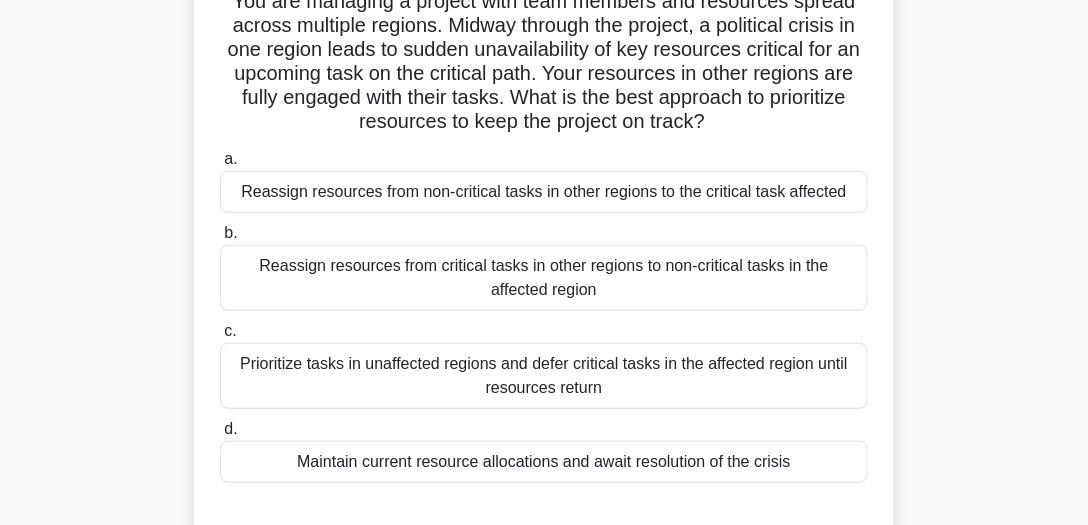 scroll, scrollTop: 212, scrollLeft: 0, axis: vertical 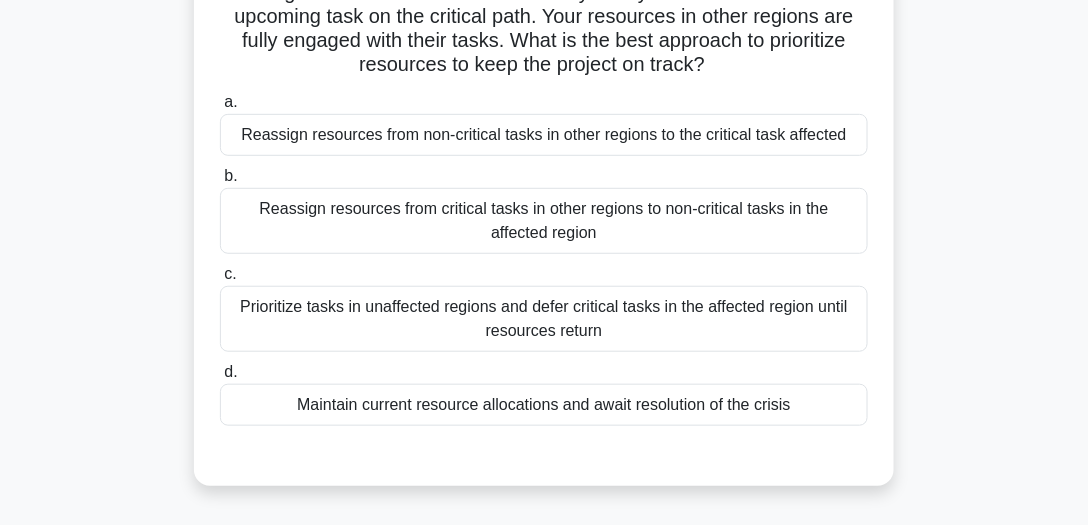 click on "Reassign resources from non-critical tasks in other regions to the critical task affected" at bounding box center [544, 135] 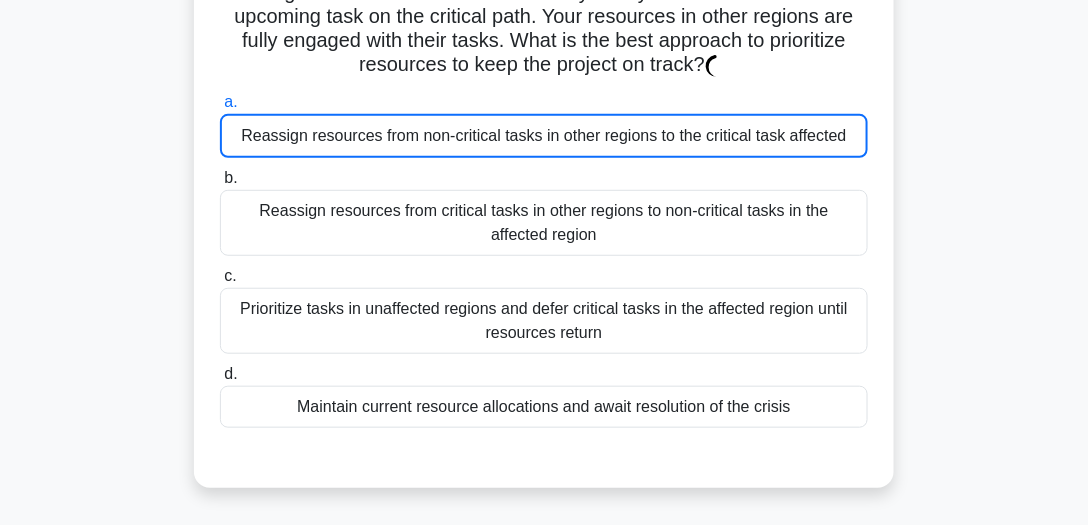 click on "Reassign resources from non-critical tasks in other regions to the critical task affected" at bounding box center [544, 136] 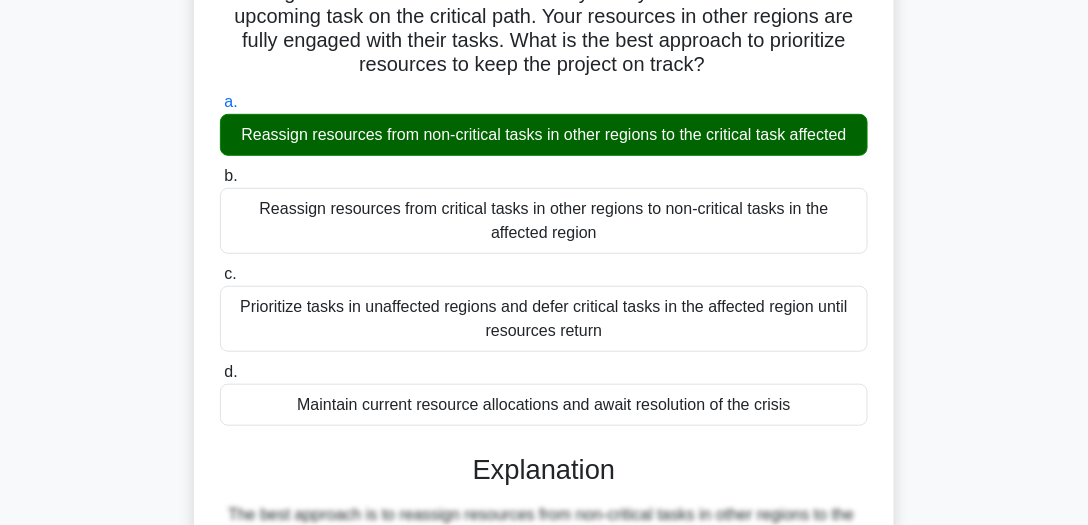 scroll, scrollTop: 608, scrollLeft: 0, axis: vertical 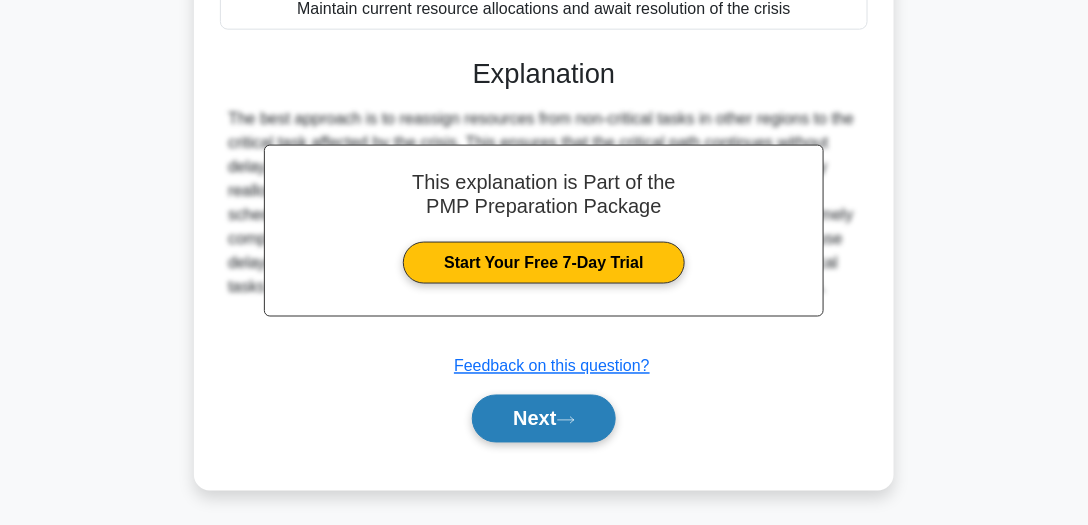 click on "Next" at bounding box center (543, 419) 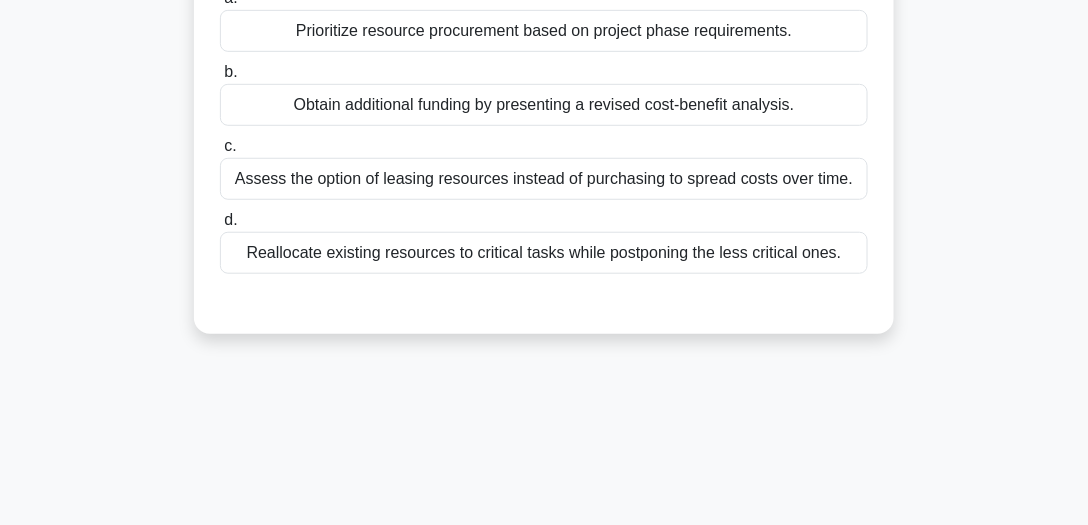 scroll, scrollTop: 269, scrollLeft: 0, axis: vertical 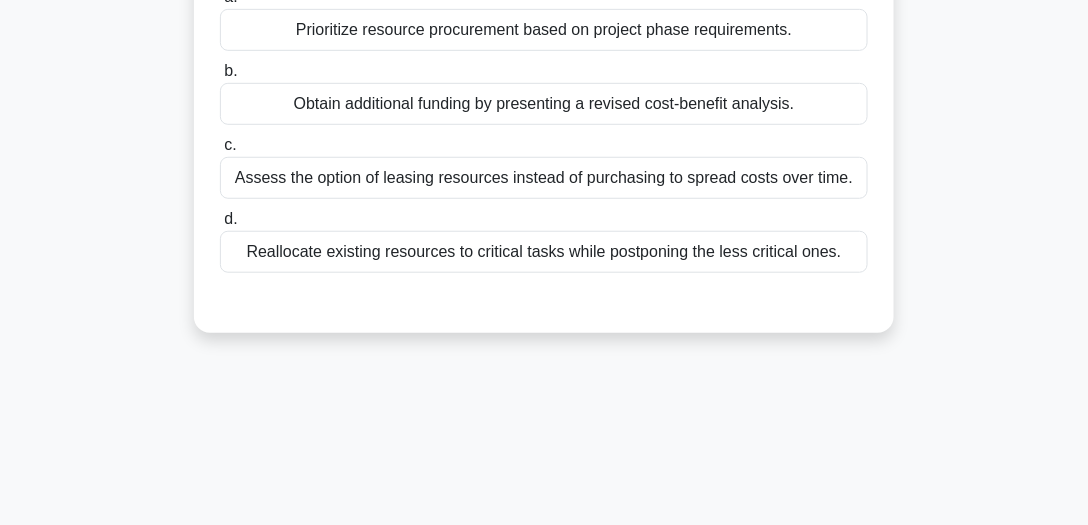 click on "Reallocate existing resources to critical tasks while postponing the less critical ones." at bounding box center (544, 252) 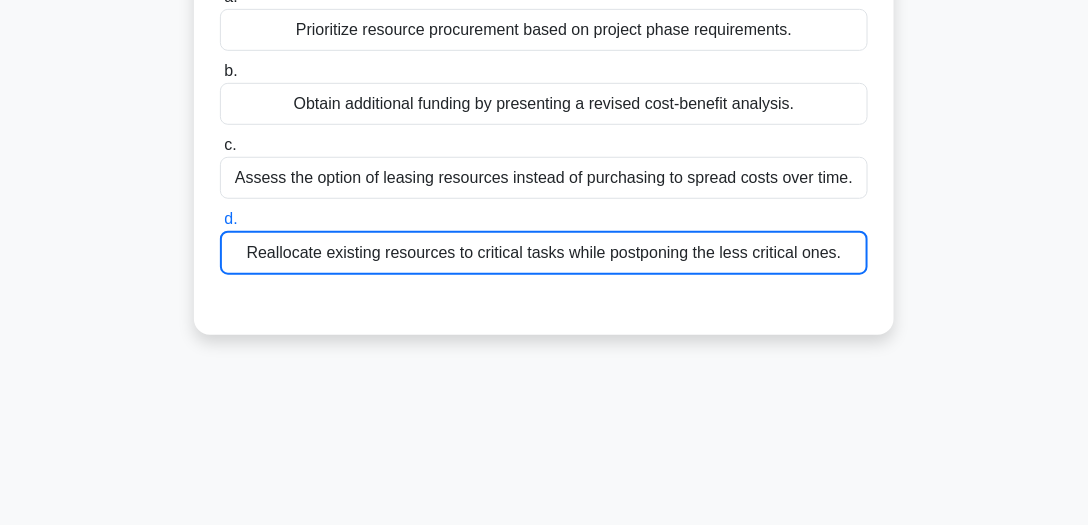 click on "Reallocate existing resources to critical tasks while postponing the less critical ones." at bounding box center [544, 253] 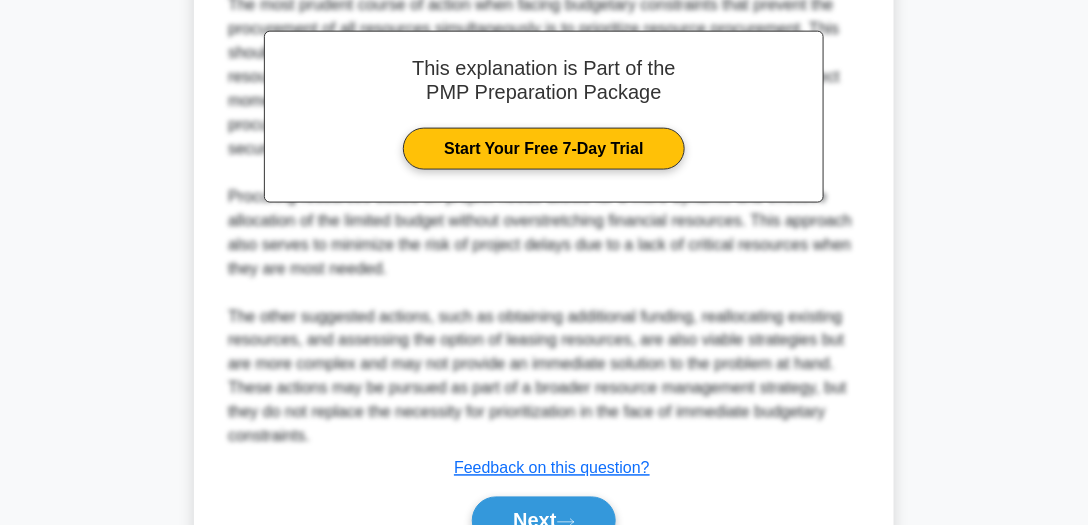 scroll, scrollTop: 706, scrollLeft: 0, axis: vertical 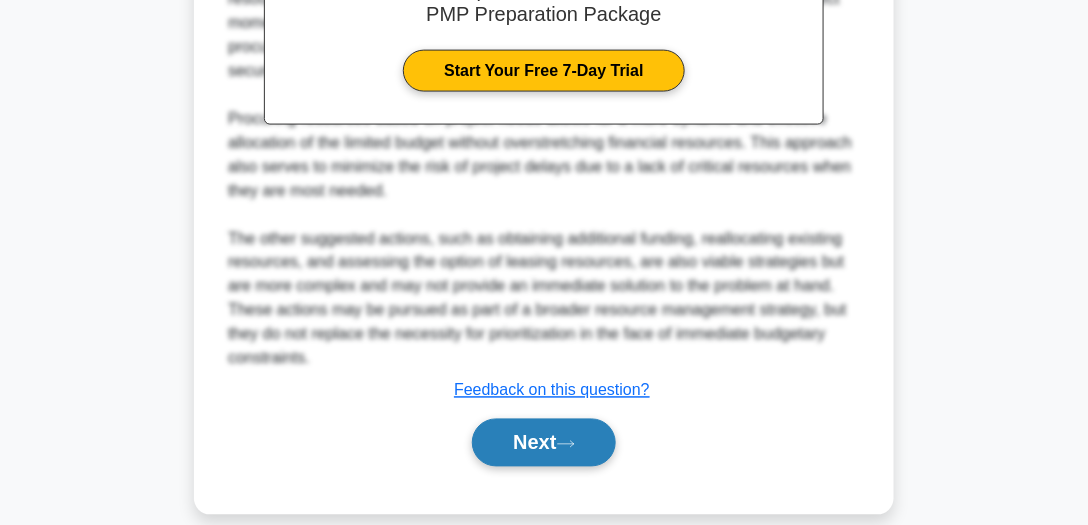 click on "Next" at bounding box center [543, 443] 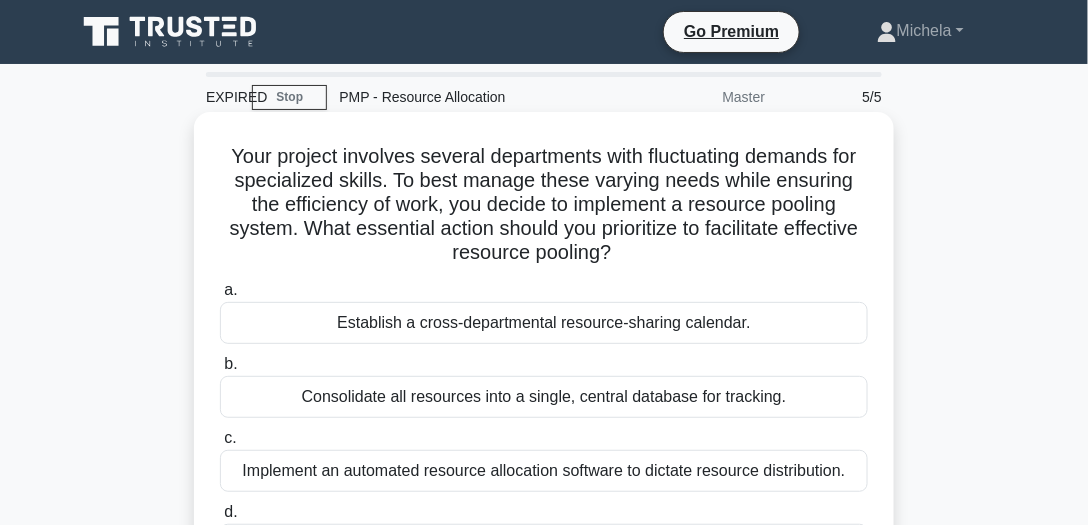 scroll, scrollTop: 57, scrollLeft: 0, axis: vertical 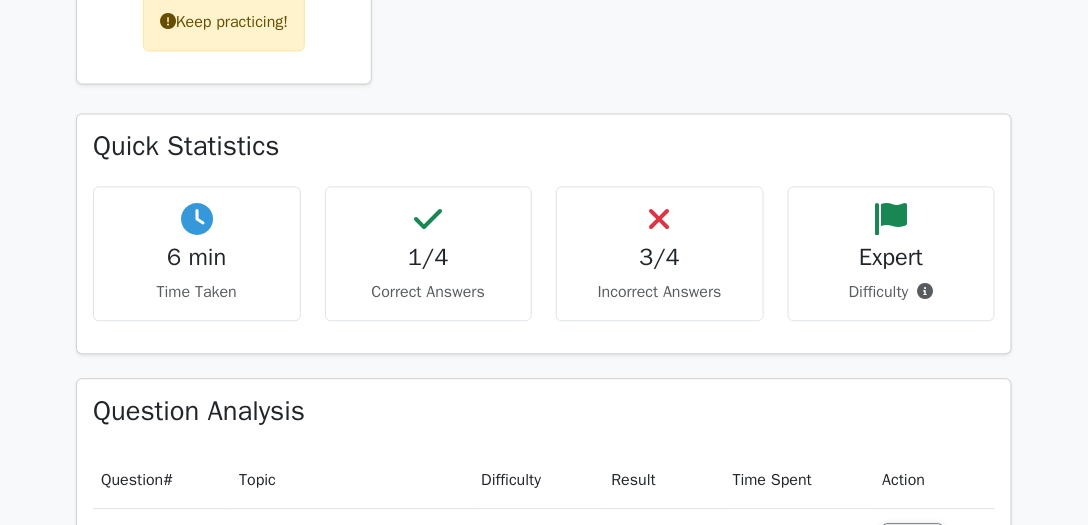 click on "Keep practicing!" at bounding box center [224, 22] 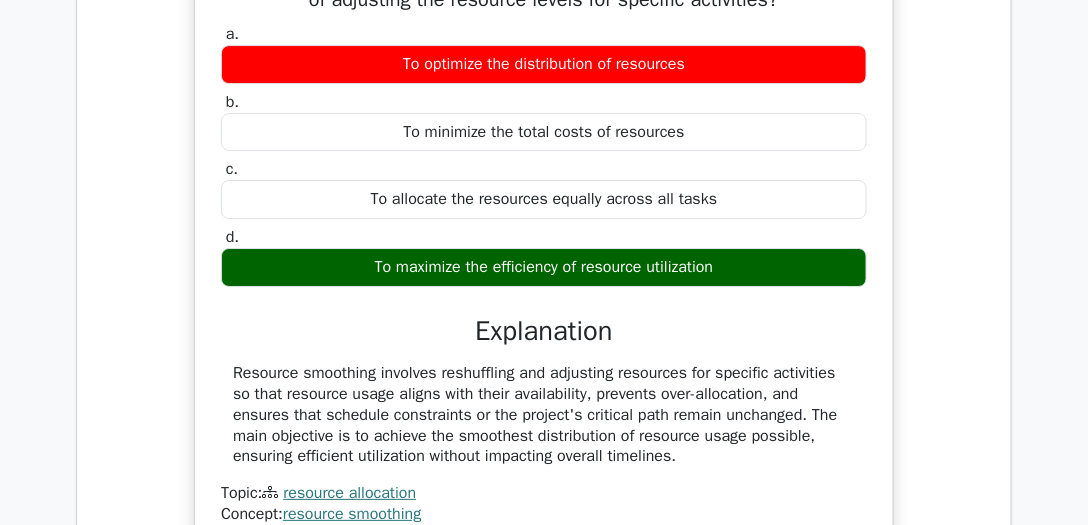 scroll, scrollTop: 1485, scrollLeft: 0, axis: vertical 